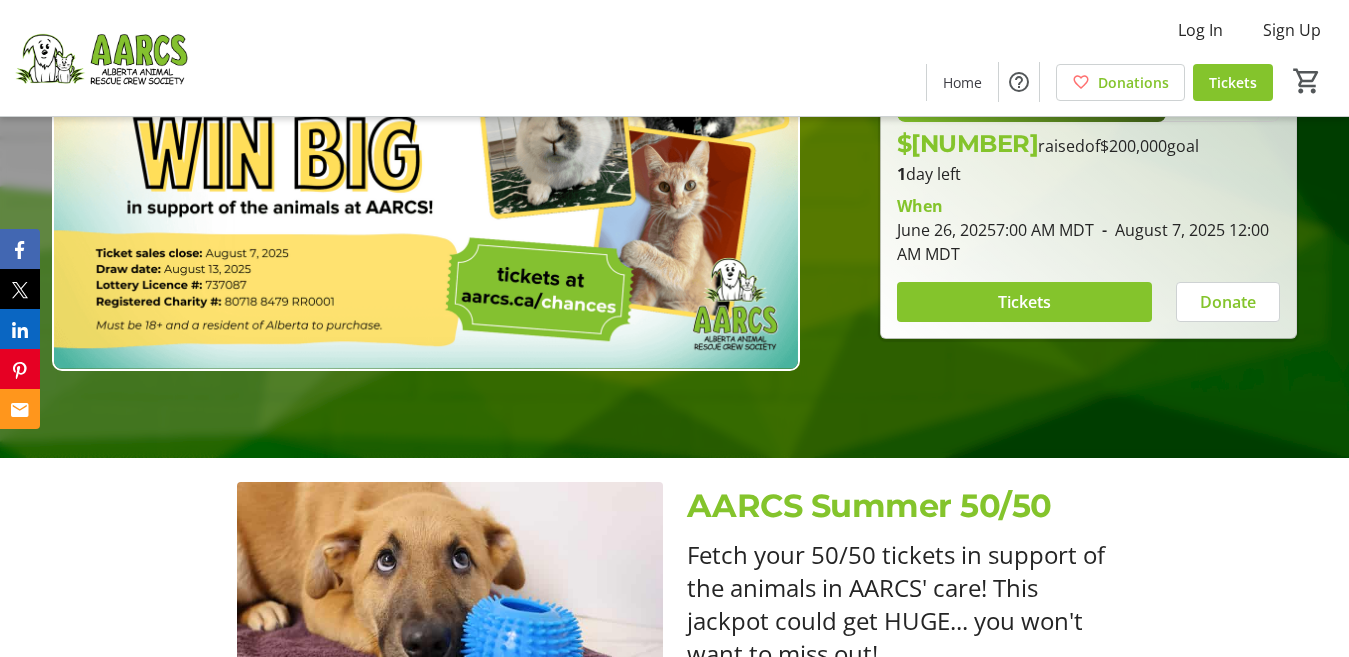 scroll, scrollTop: 200, scrollLeft: 0, axis: vertical 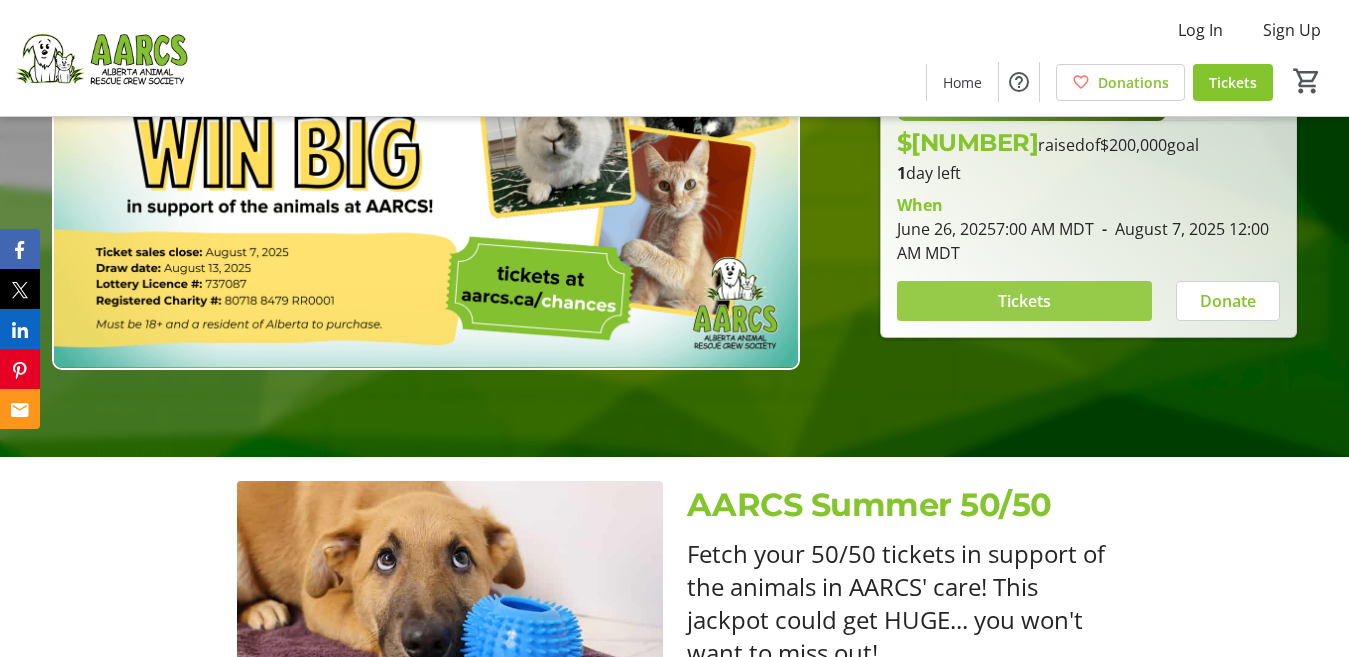 click at bounding box center [1025, 301] 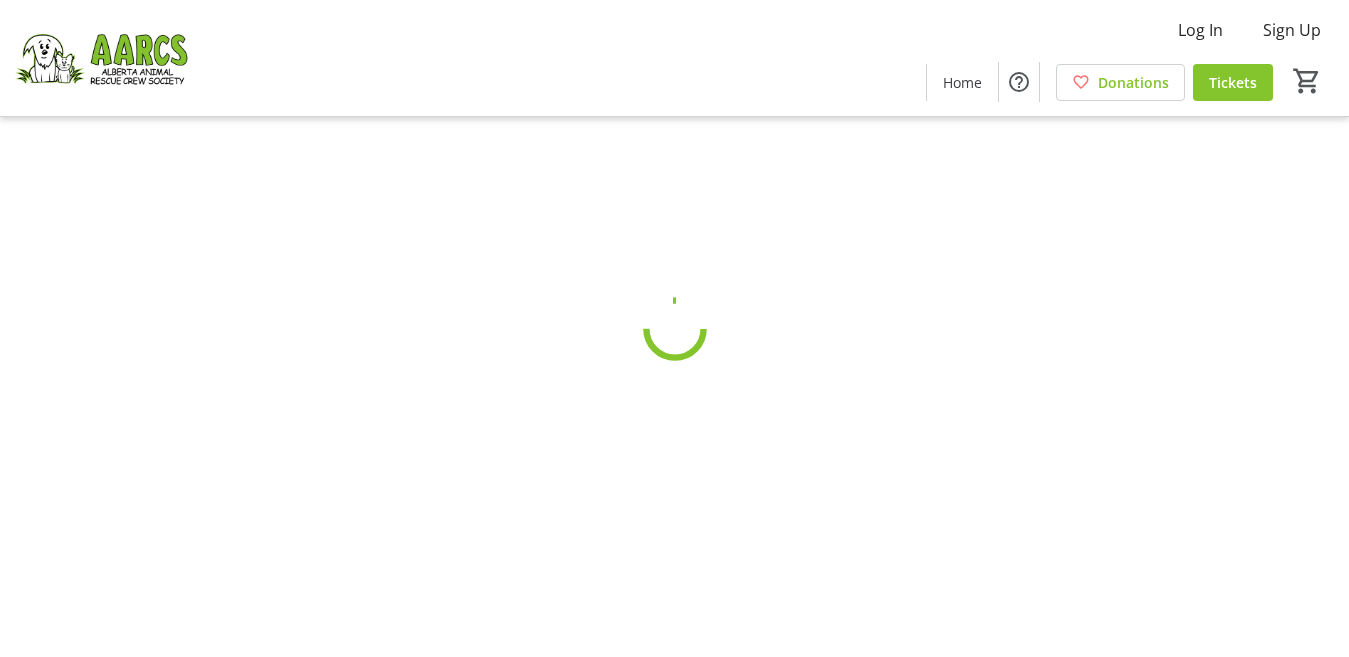 scroll, scrollTop: 0, scrollLeft: 0, axis: both 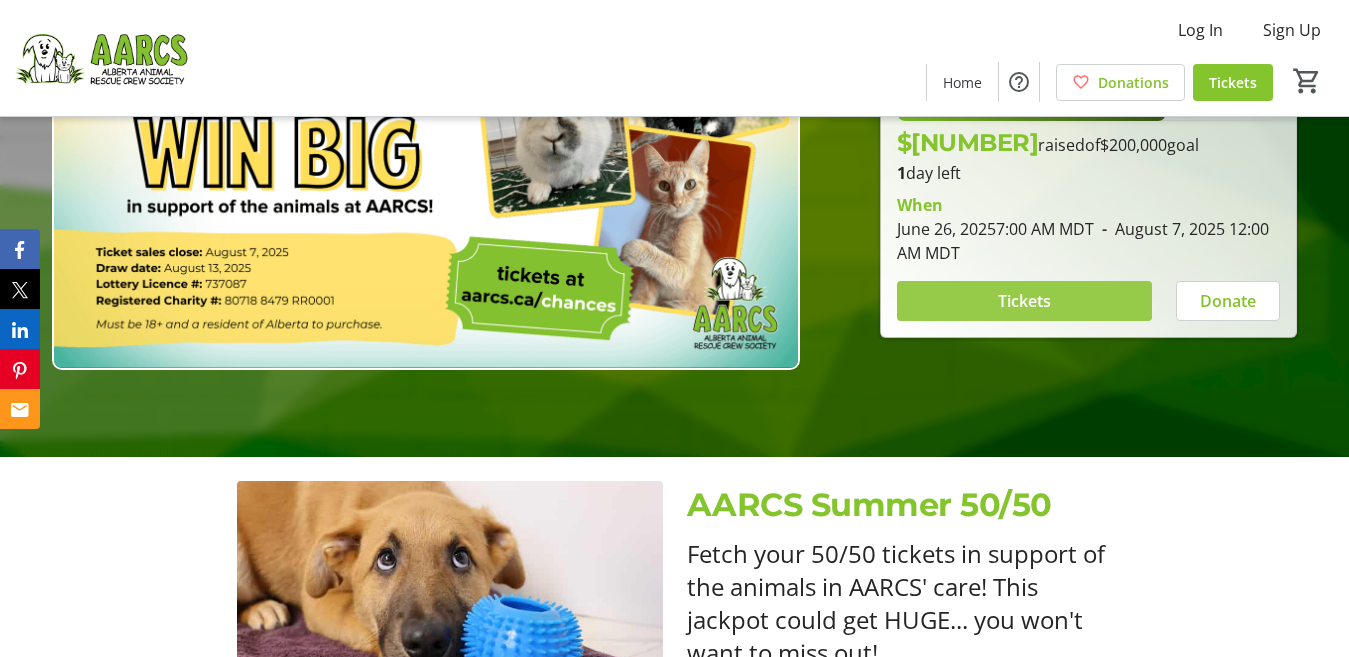 click on "Tickets" at bounding box center [1024, 301] 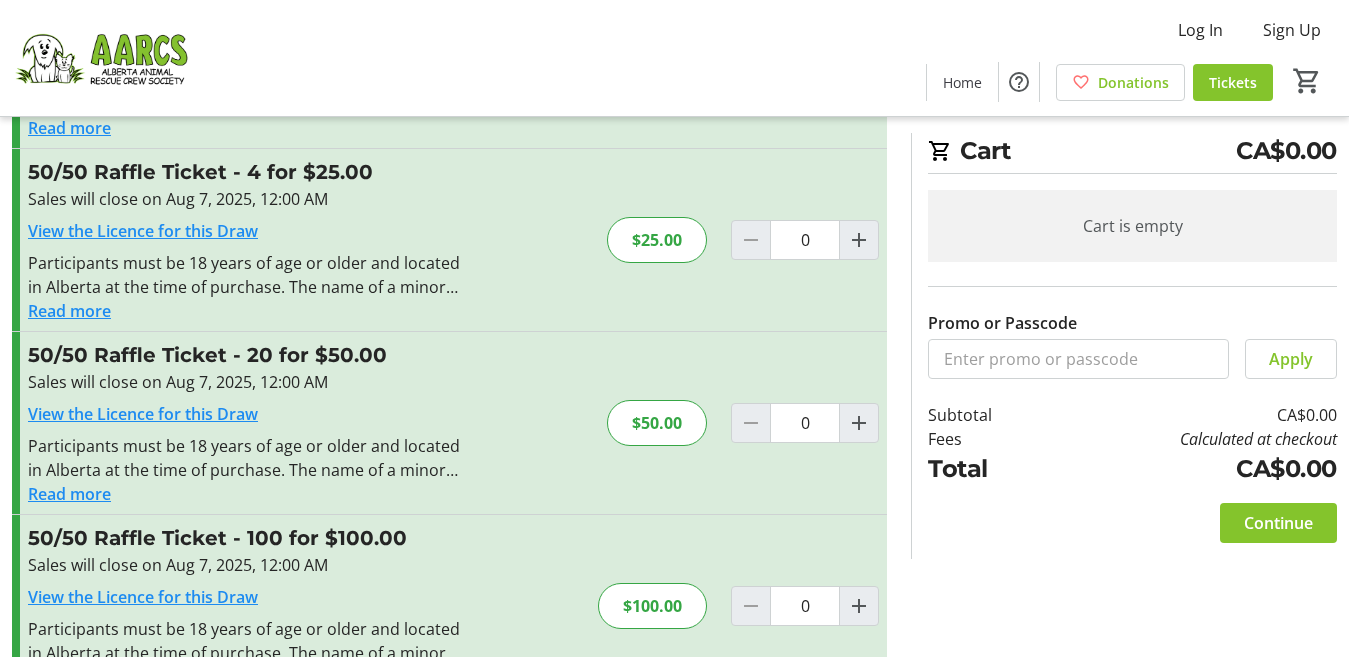scroll, scrollTop: 264, scrollLeft: 0, axis: vertical 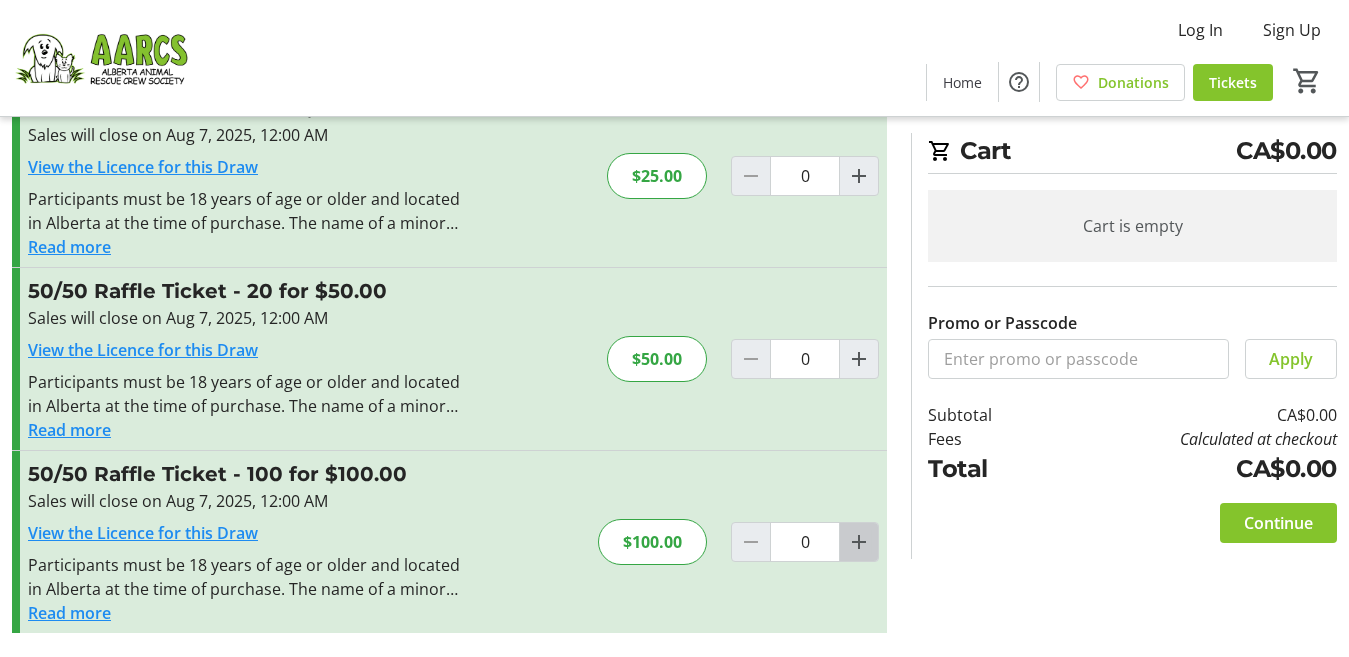 click 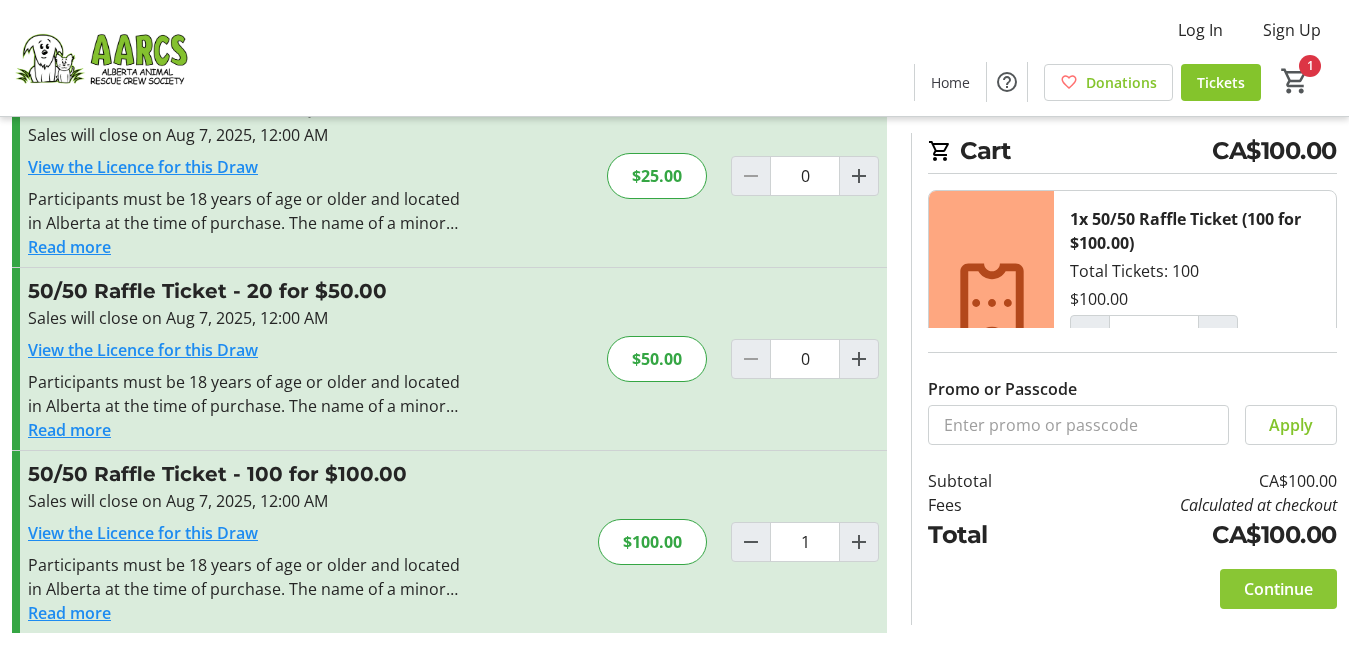 click on "Continue" 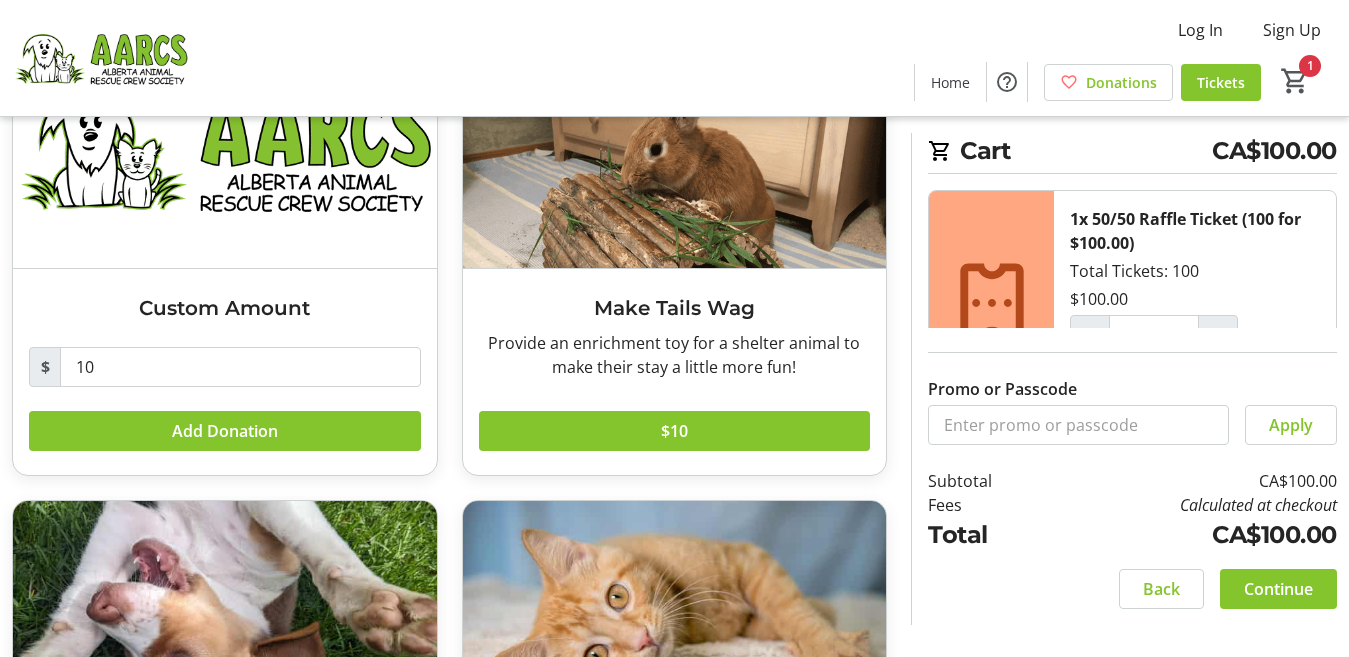 scroll, scrollTop: 200, scrollLeft: 0, axis: vertical 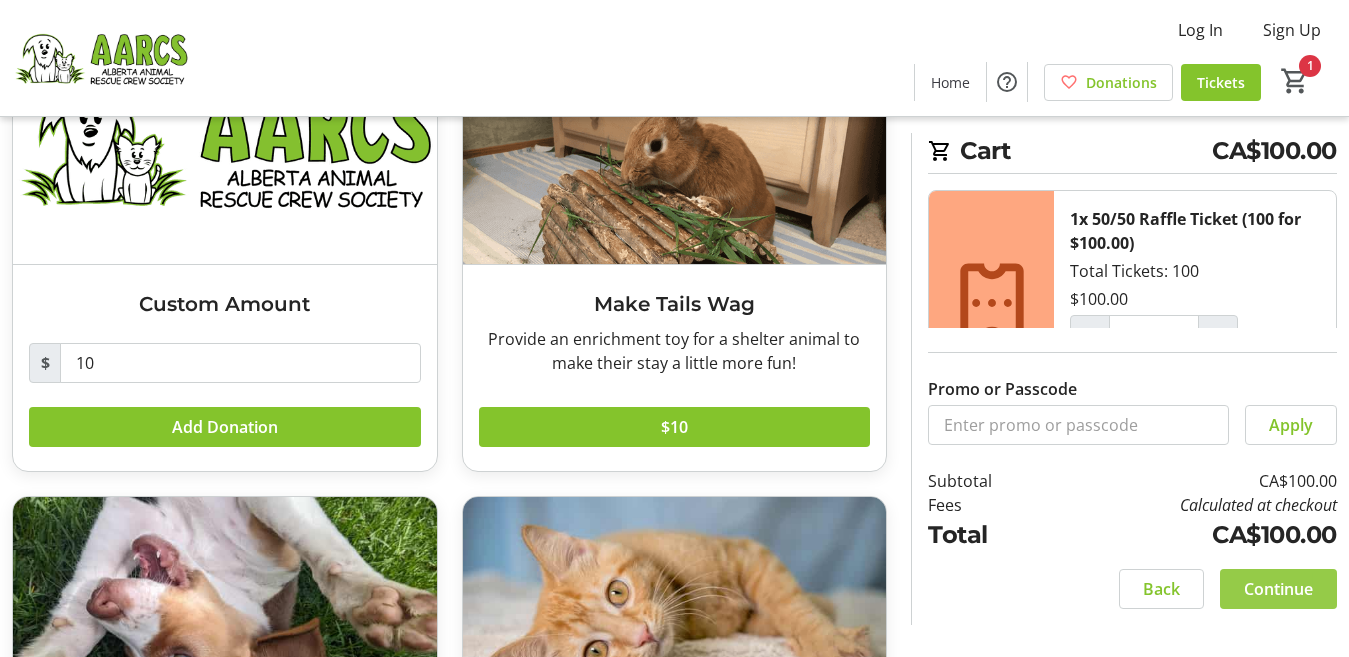 click on "Continue" 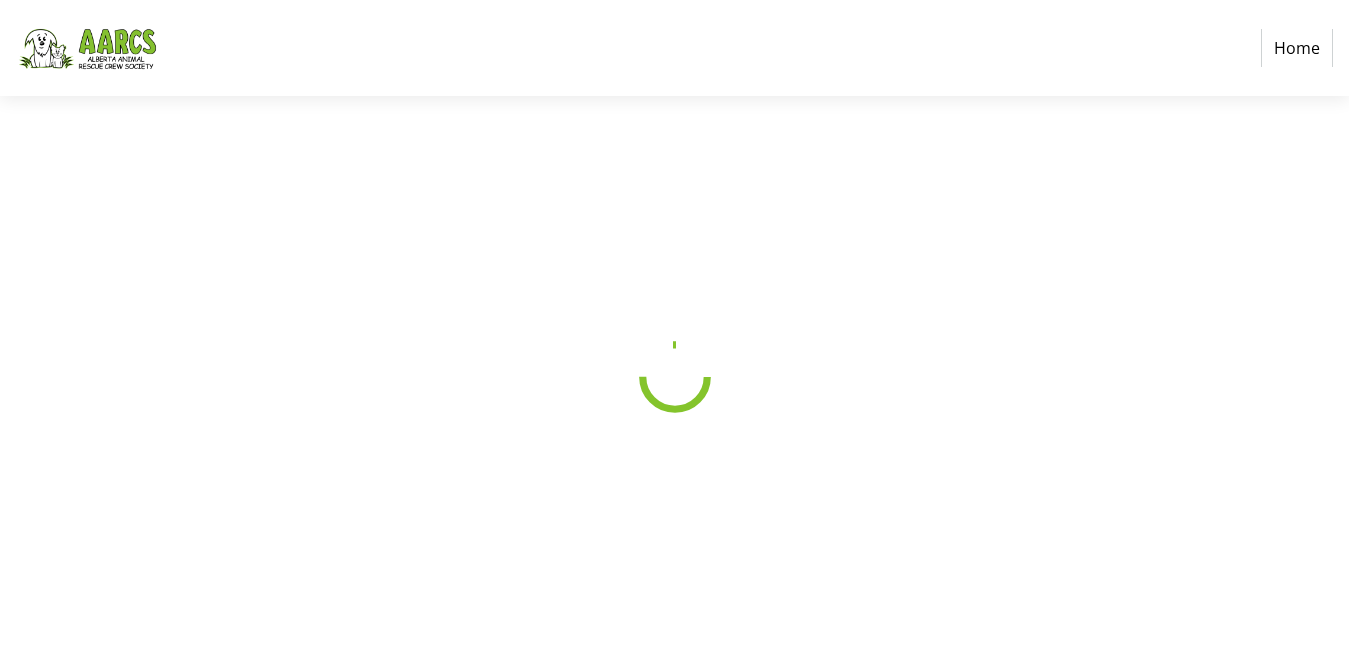 scroll, scrollTop: 0, scrollLeft: 0, axis: both 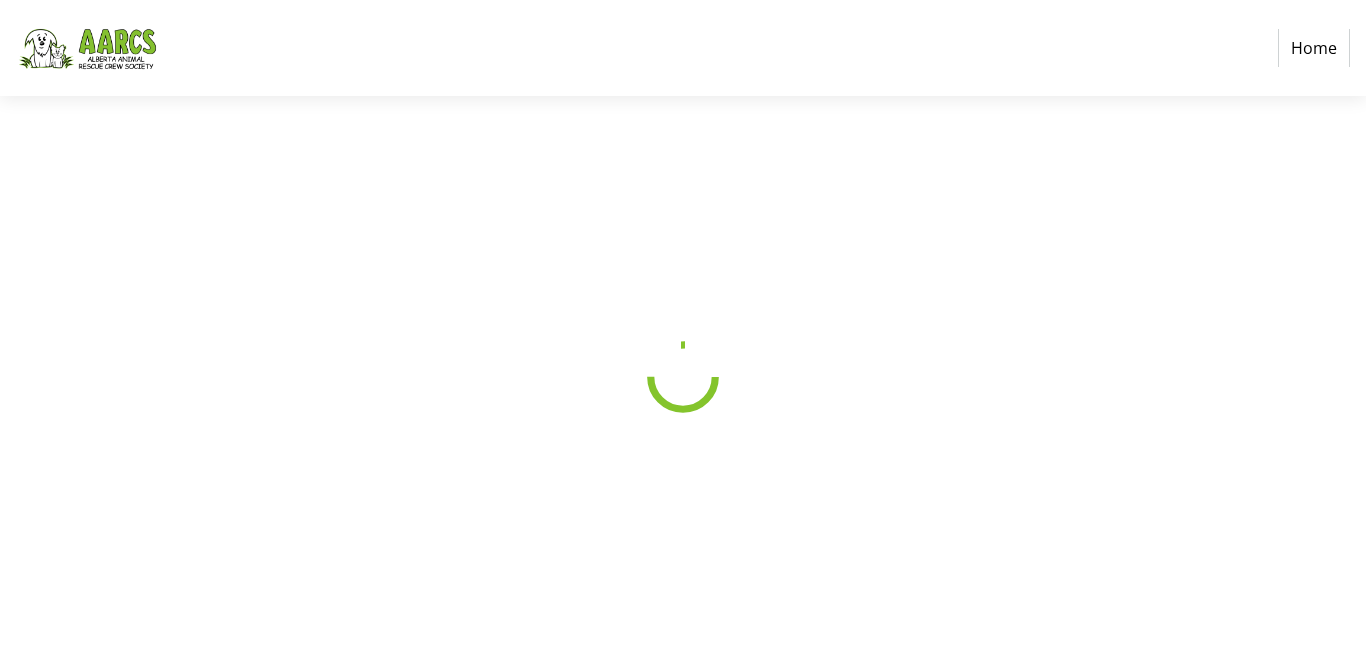 select on "CA" 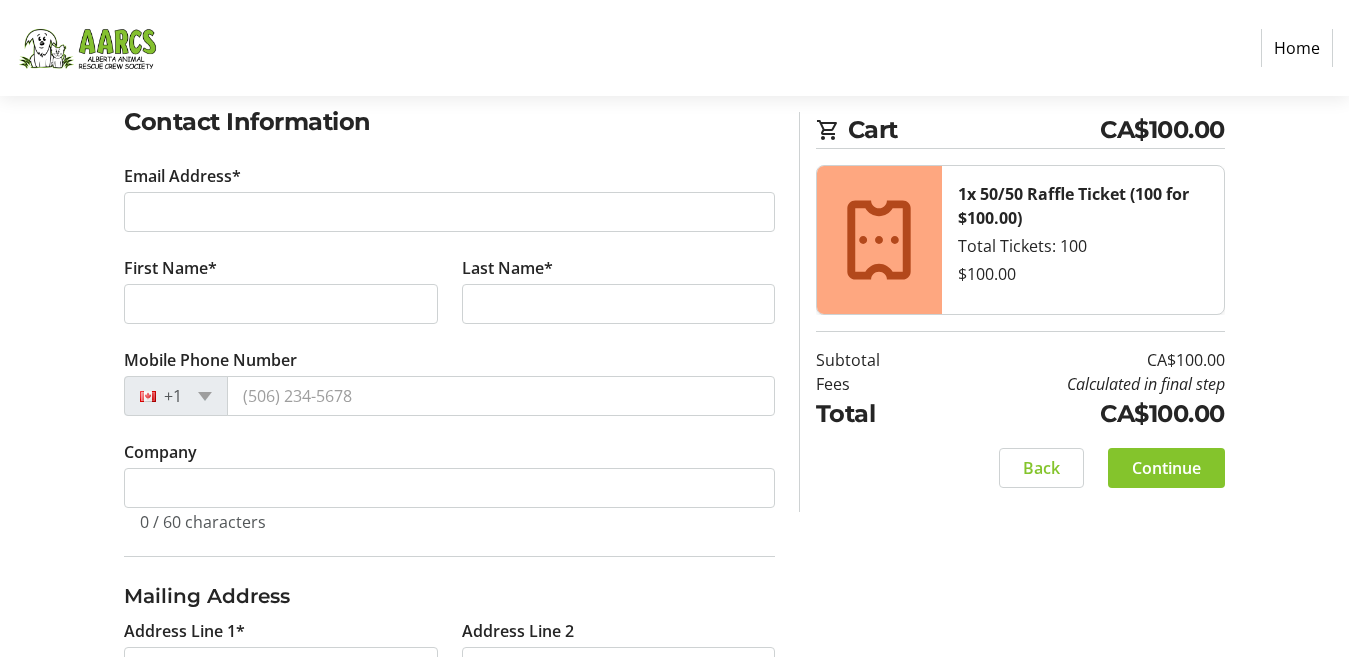 scroll, scrollTop: 326, scrollLeft: 0, axis: vertical 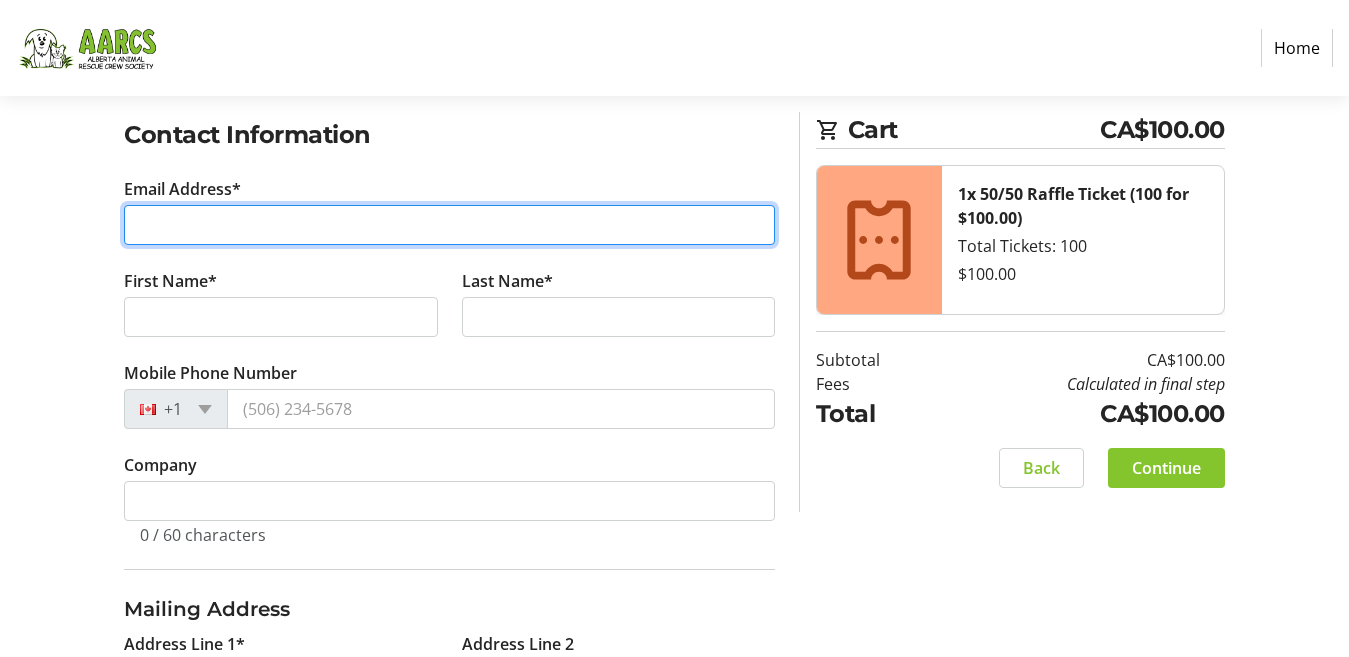 click on "Email Address*" at bounding box center (449, 225) 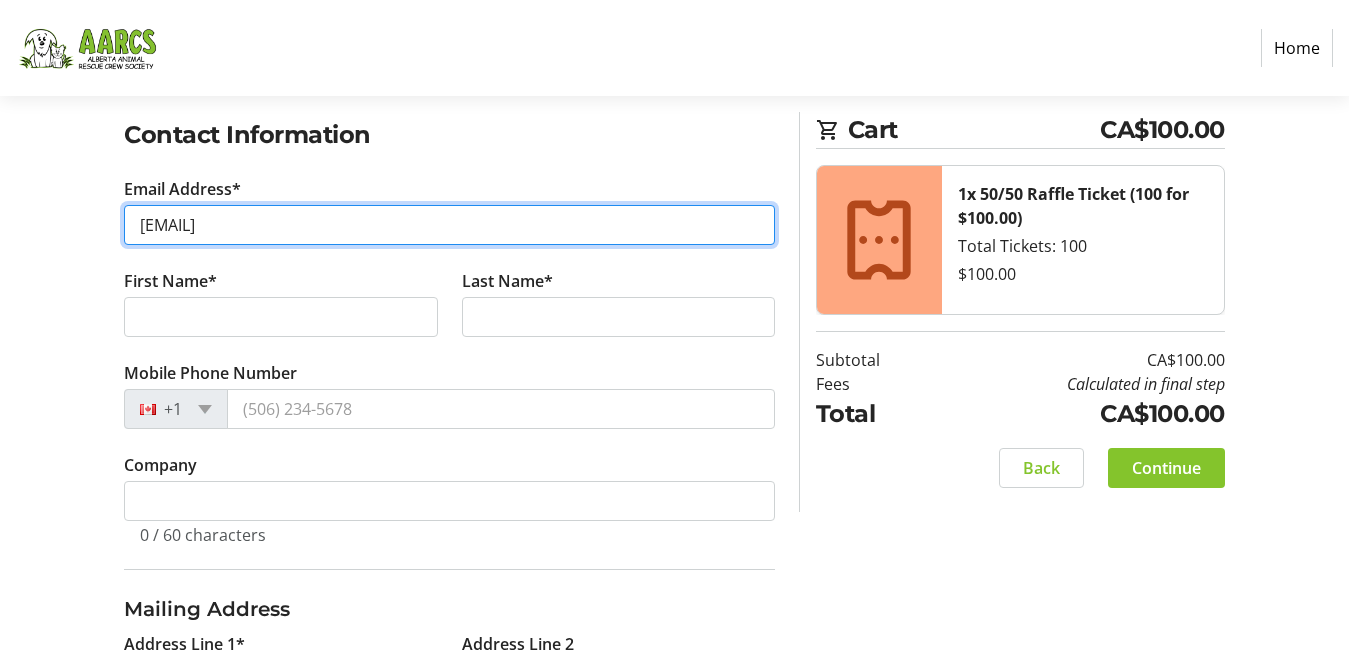 type on "[EMAIL]" 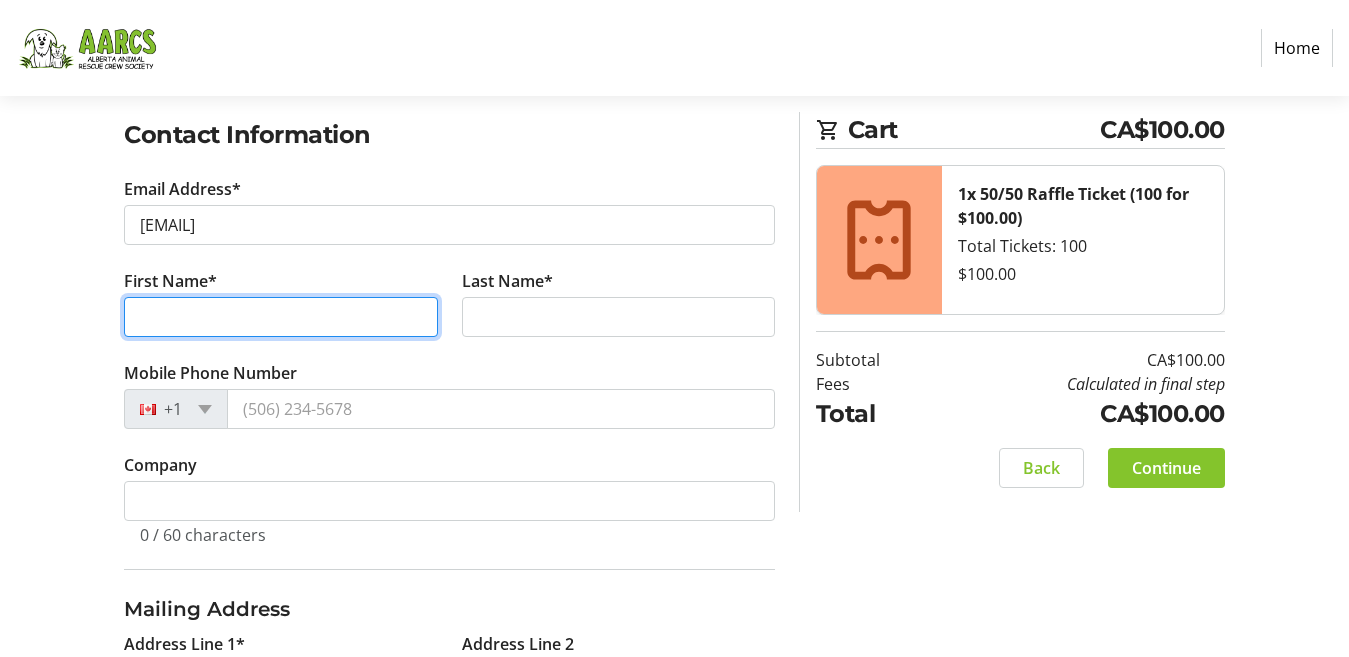 click on "First Name*" at bounding box center (280, 317) 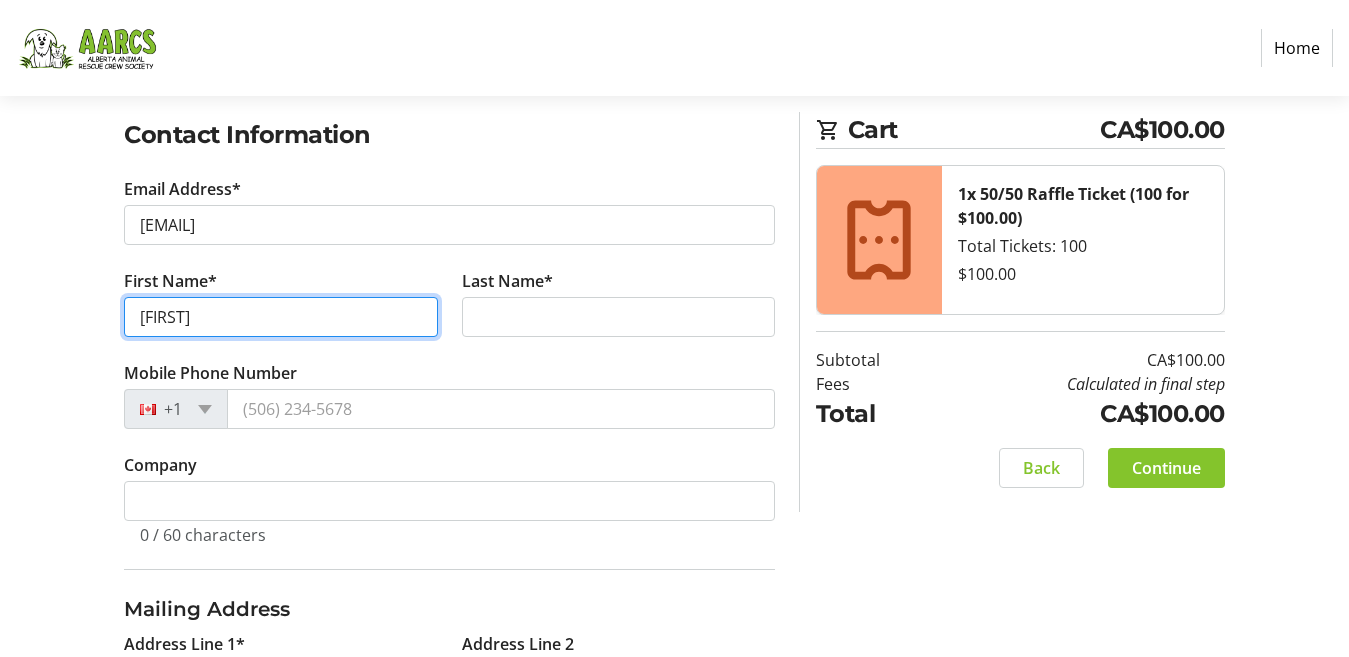 type on "[FIRST]" 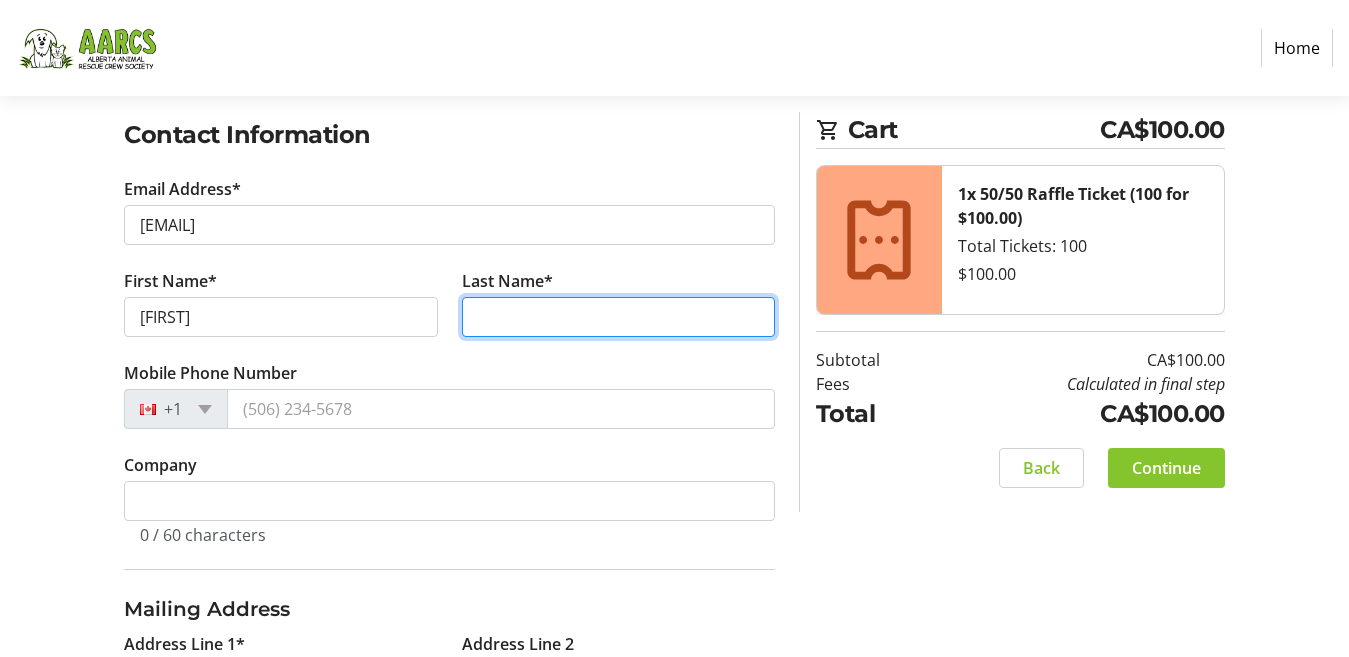 click on "Last Name*" at bounding box center (618, 317) 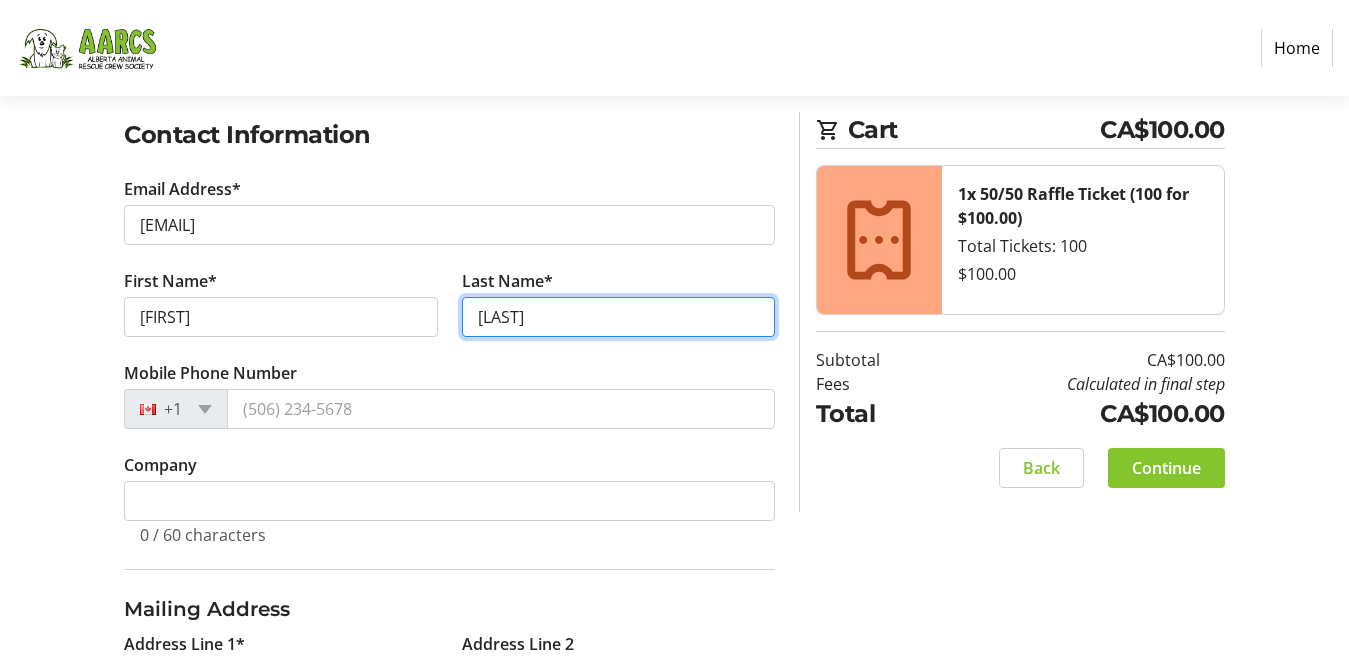 type on "[LAST]" 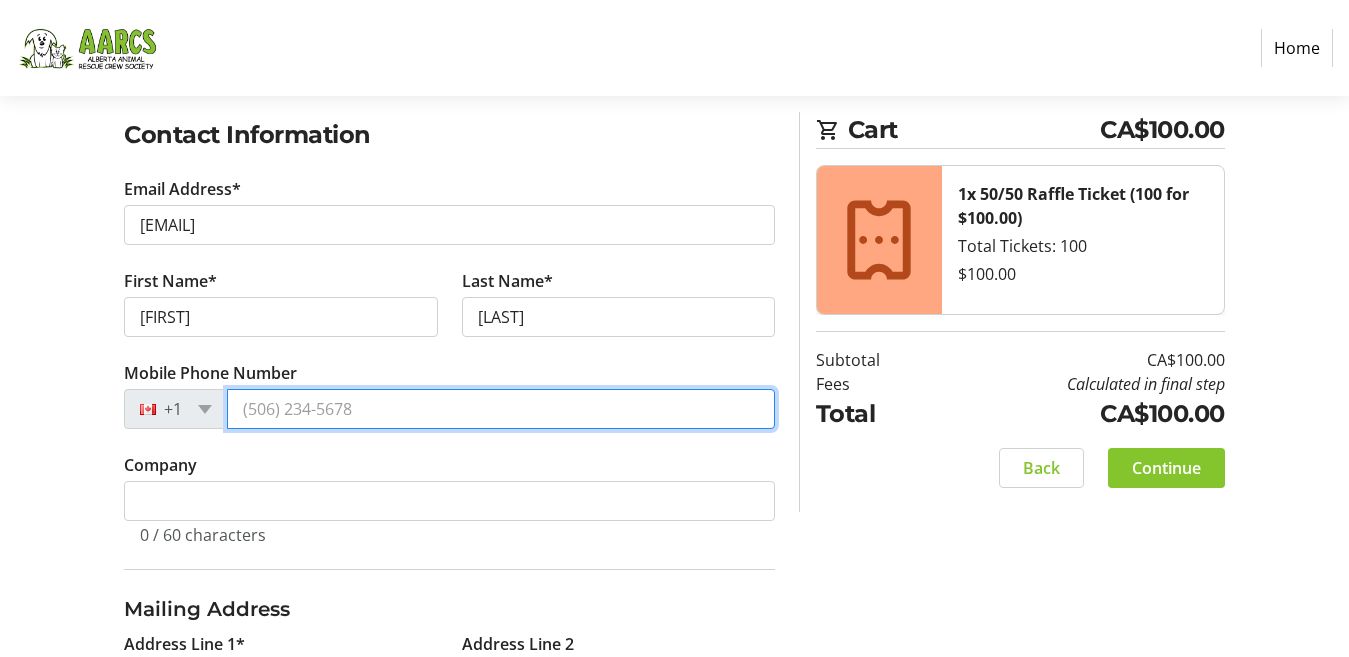 click on "Mobile Phone Number" at bounding box center [501, 409] 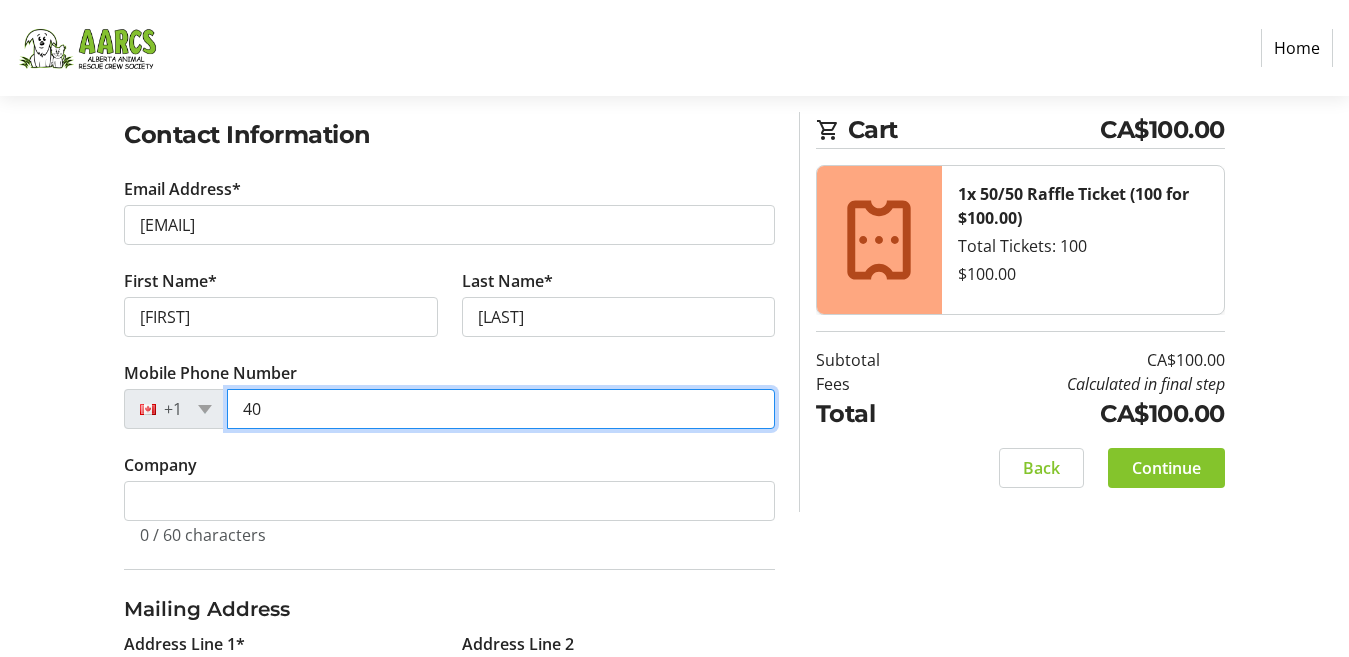 type on "4" 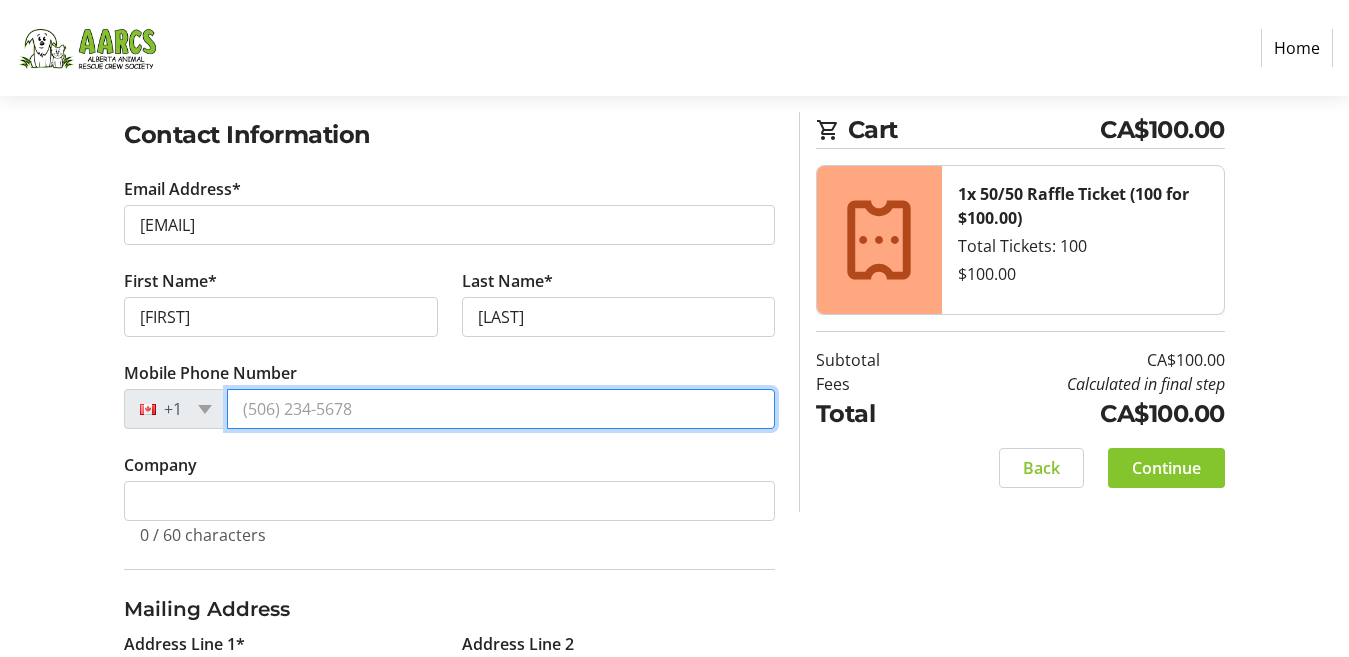 click on "Mobile Phone Number" at bounding box center [501, 409] 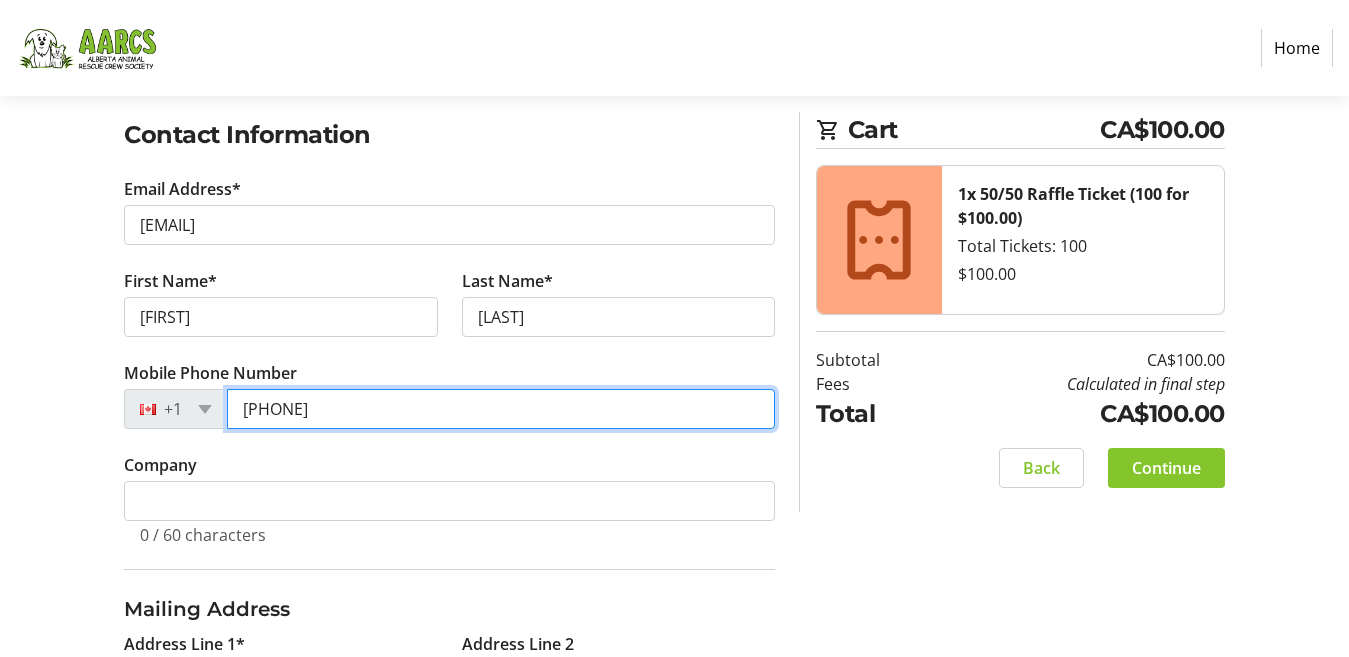 type on "[PHONE]" 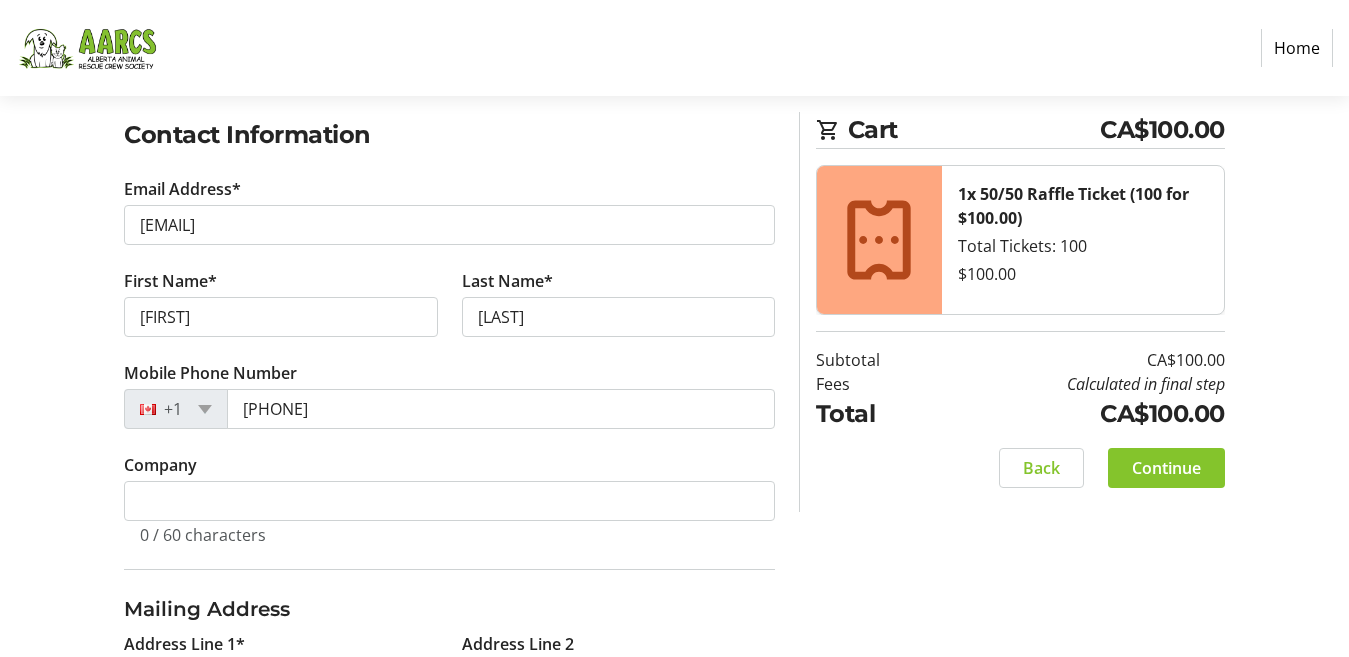 click on "Company  0 / 60 characters" 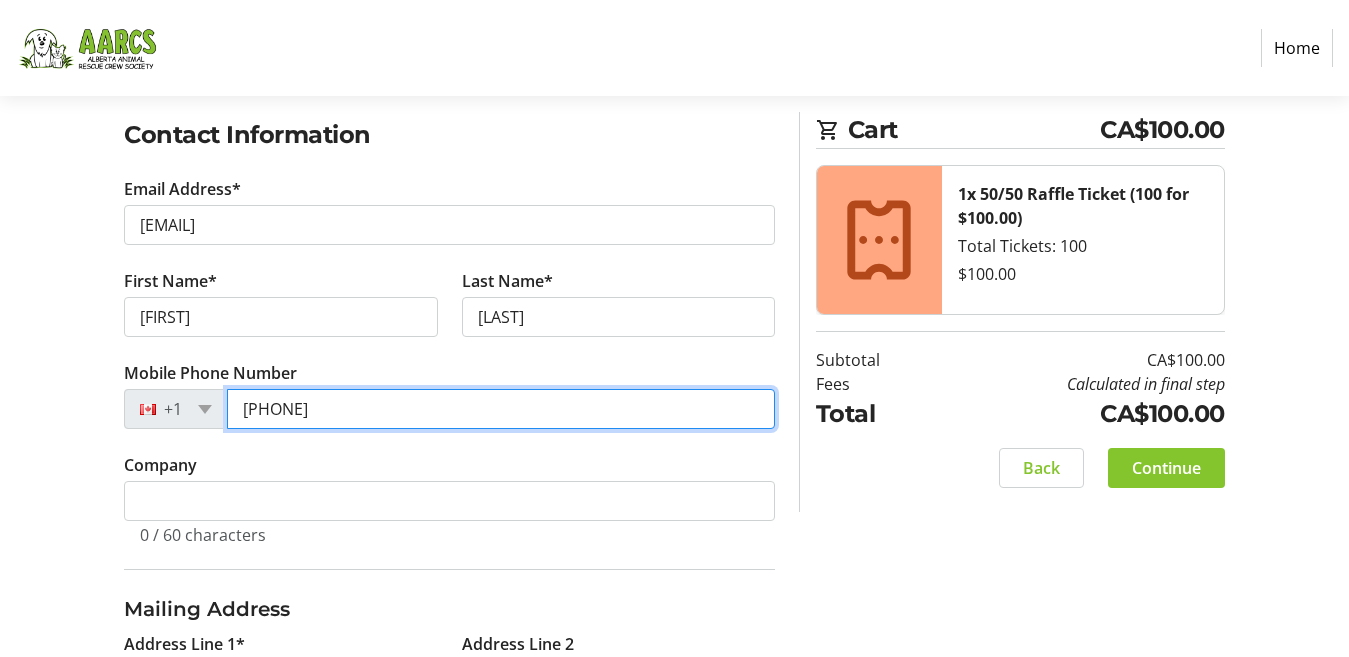 click on "[PHONE]" at bounding box center [501, 409] 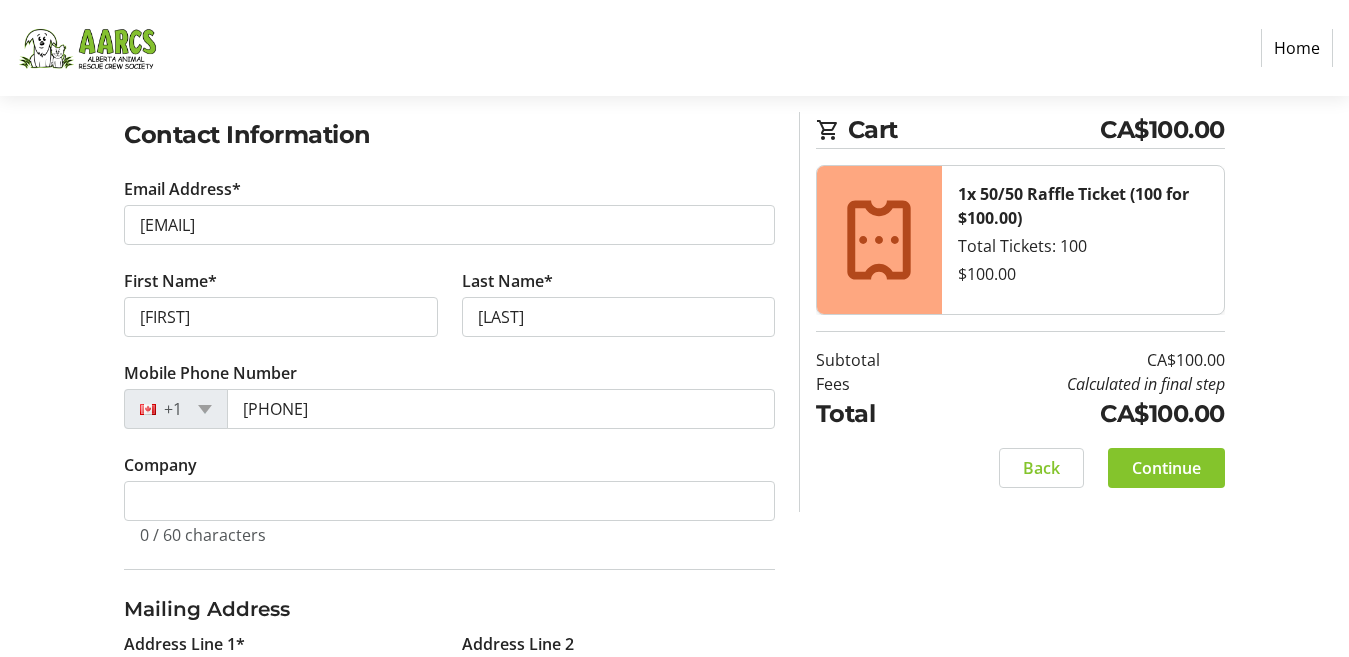 click on "Company  0 / 60 characters" 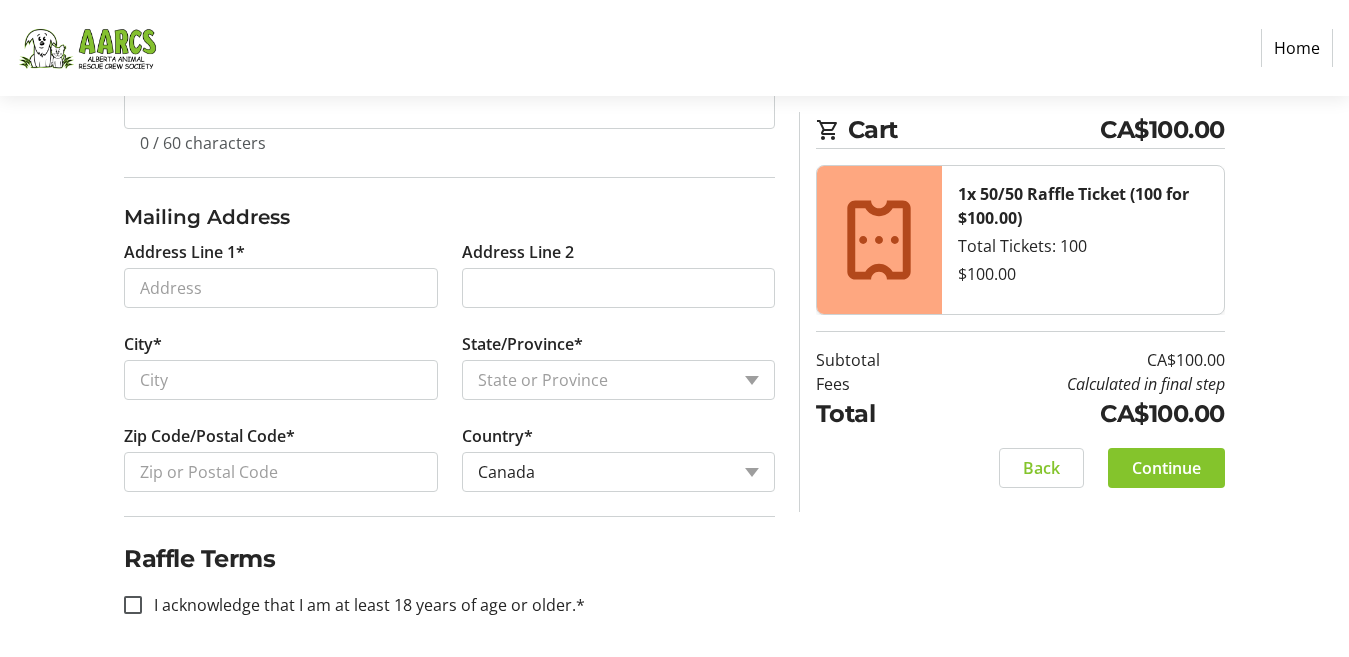 scroll, scrollTop: 726, scrollLeft: 0, axis: vertical 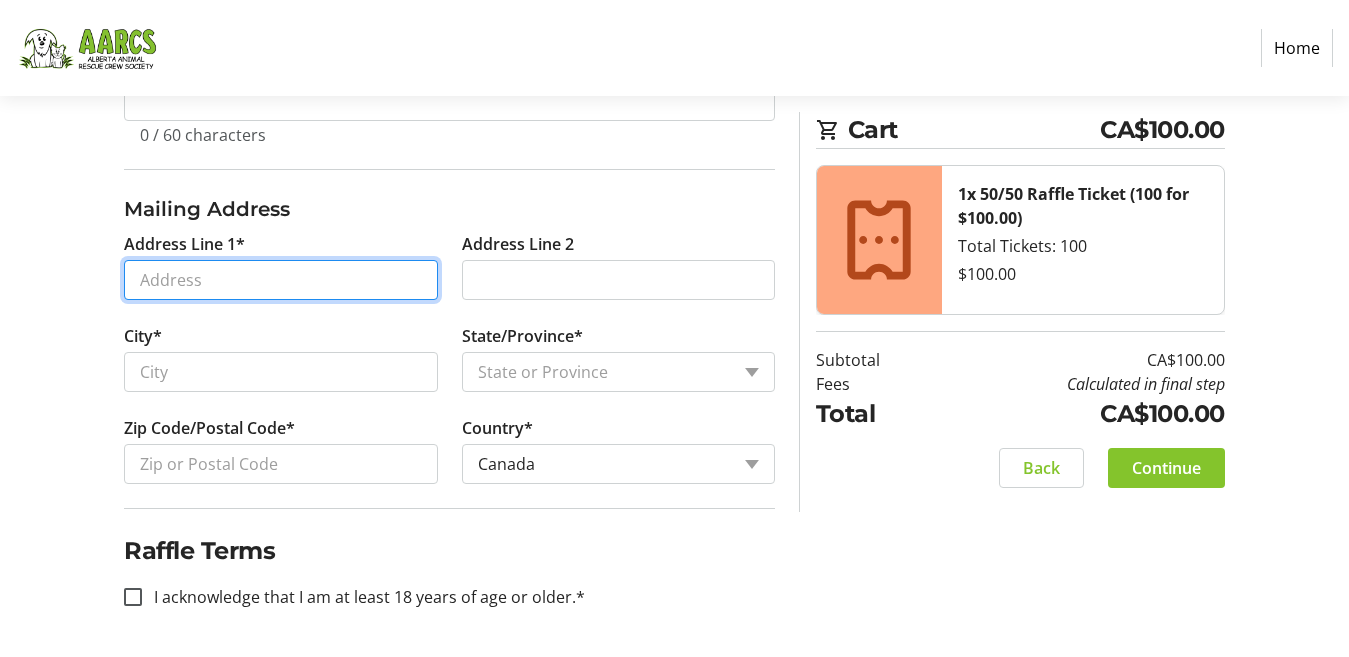 click on "Address Line 1*" at bounding box center (280, 280) 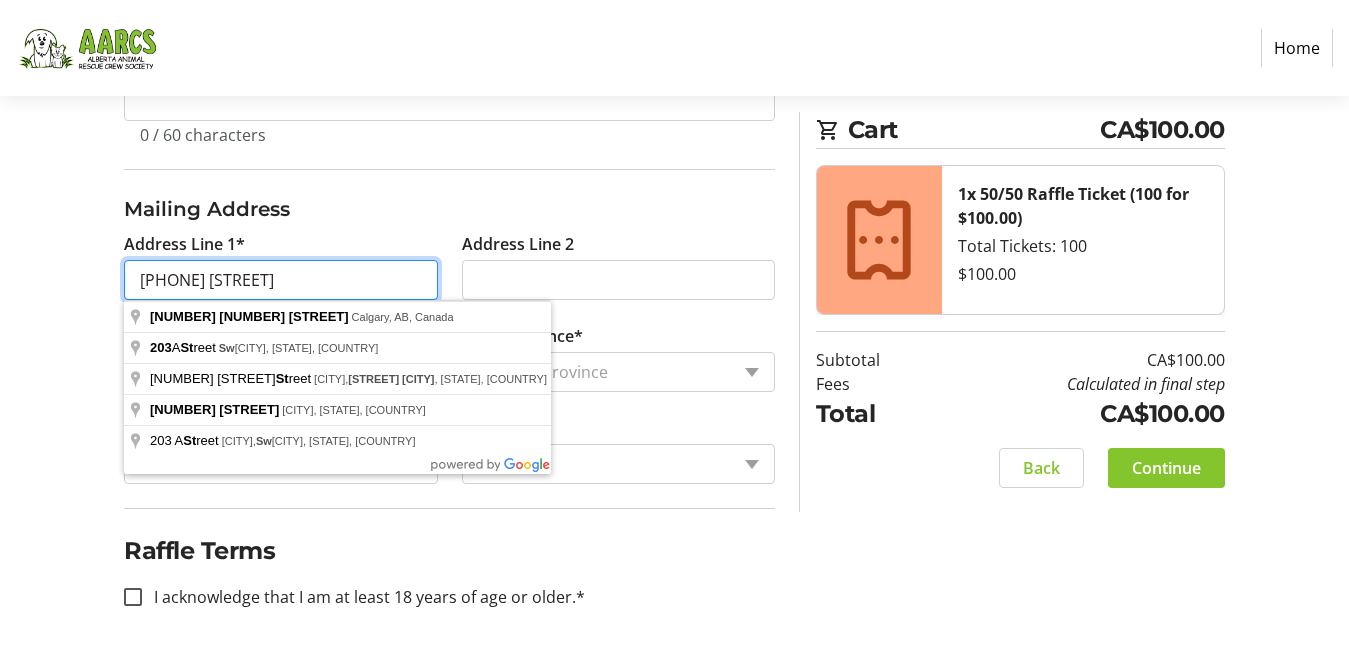 type on "[PHONE] [STREET]" 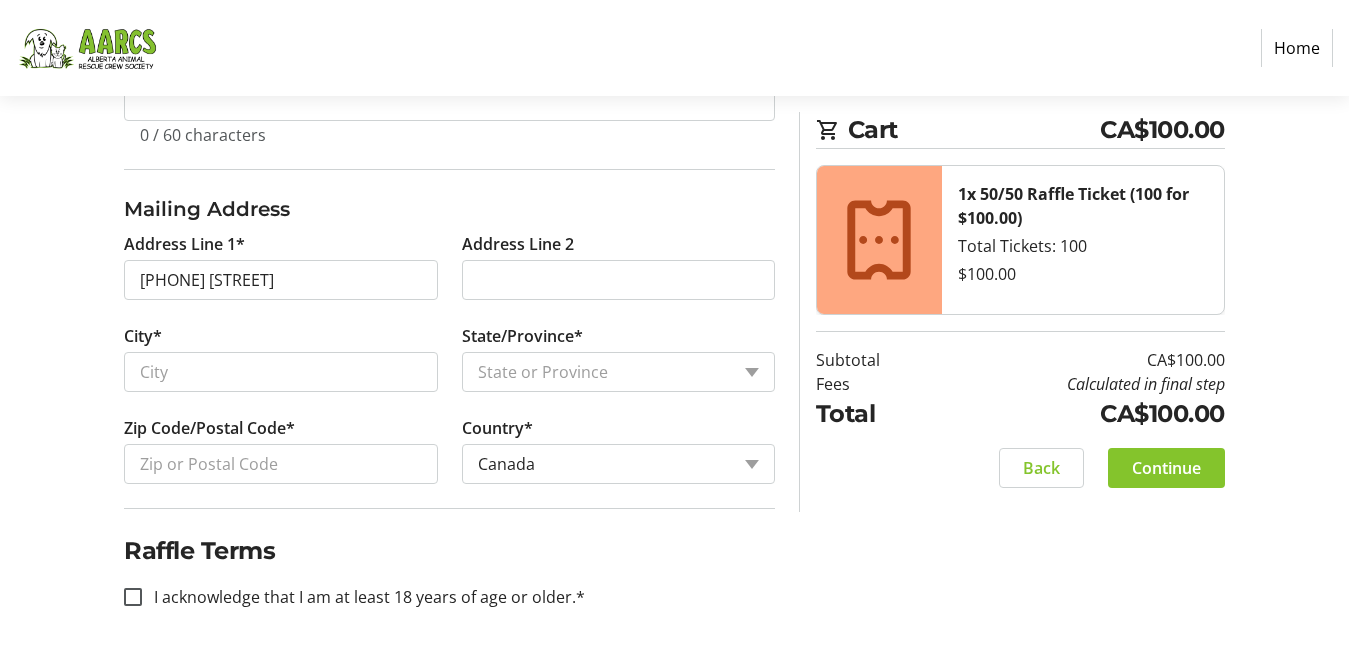 click on "Log In to Your Account (Optional) Or continue below to checkout as a guest.  Log In  Contact Information Email Address* [EMAIL] First Name* [FIRST] Last Name* [LAST]  Mobile Phone Number  +[COUNTRY_CODE] [PHONE]  Company  0 / 60 characters Mailing Address  Address Line 1*  [PHONE]  Address Line 2   City*   State/Province*  State or Province  State or Province   Alberta   British Columbia   Manitoba   New Brunswick   Newfoundland and Labrador   Nova Scotia   Ontario   Prince Edward Island   Quebec   Saskatchewan   Northwest Territories   Nunavut   Yukon   Zip Code/Postal Code*   Country*  Country Country  Afghanistan   Åland Islands   Albania   Algeria   American Samoa   Andorra   Angola   Anguilla   Antarctica   Antigua and Barbuda   Argentina   Armenia   Aruba   Australia   Austria   Azerbaijan   The Bahamas   Bahrain   Bangladesh   Barbados   Belarus   Belgium   Belize   Benin   Bermuda   Bhutan   Bolivia   Bonaire   Bosnia and Herzegovina   Botswana   Bouvet Island   Brazil   Virgin Islands (U.S.)" 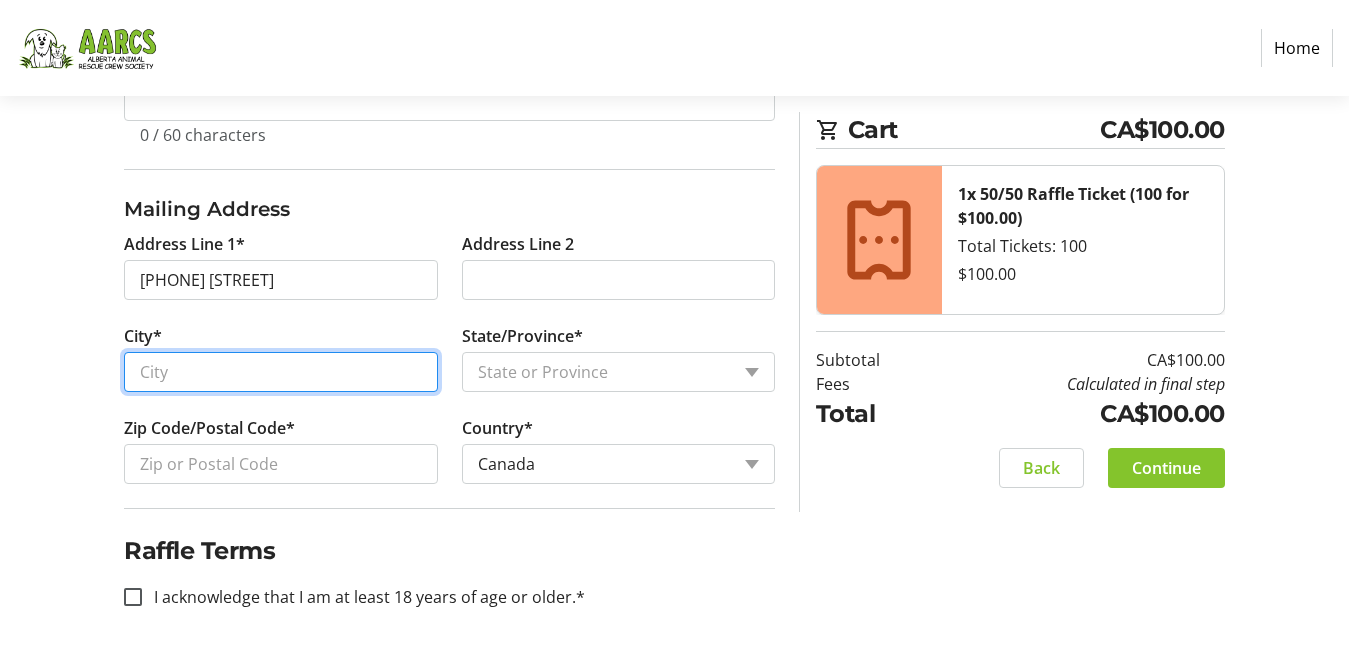 click on "City*" at bounding box center (280, 372) 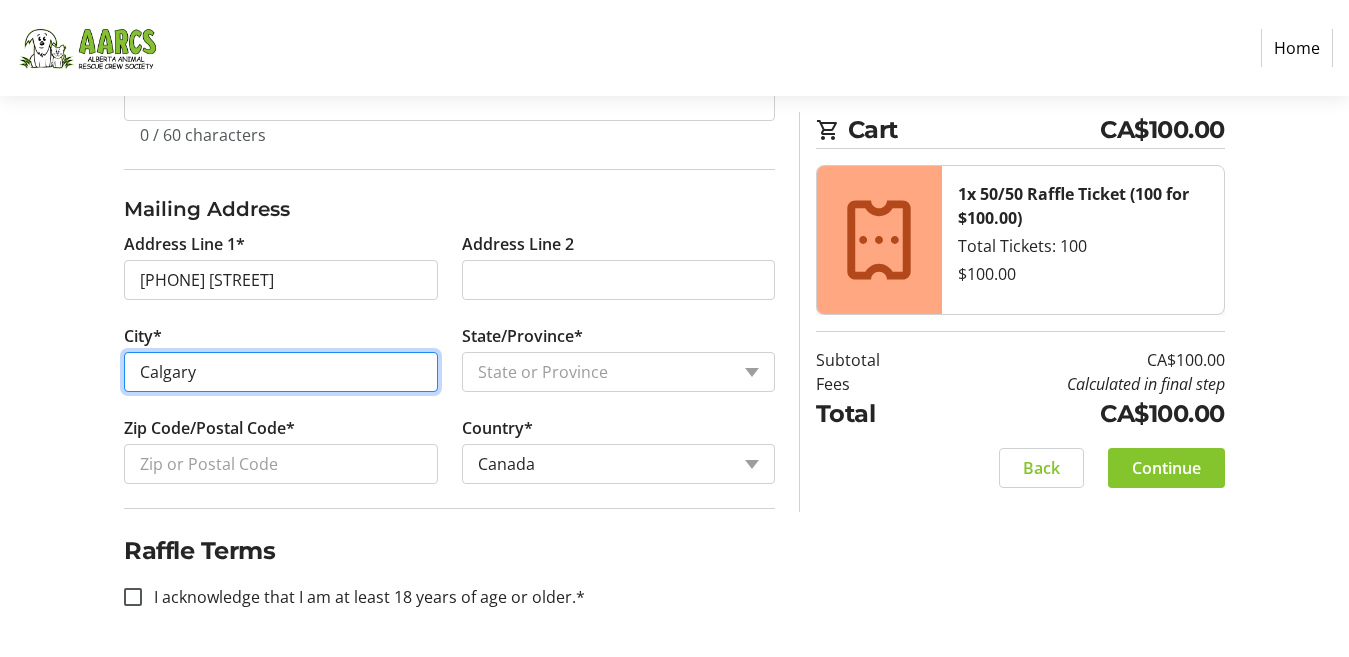 type on "Calgary" 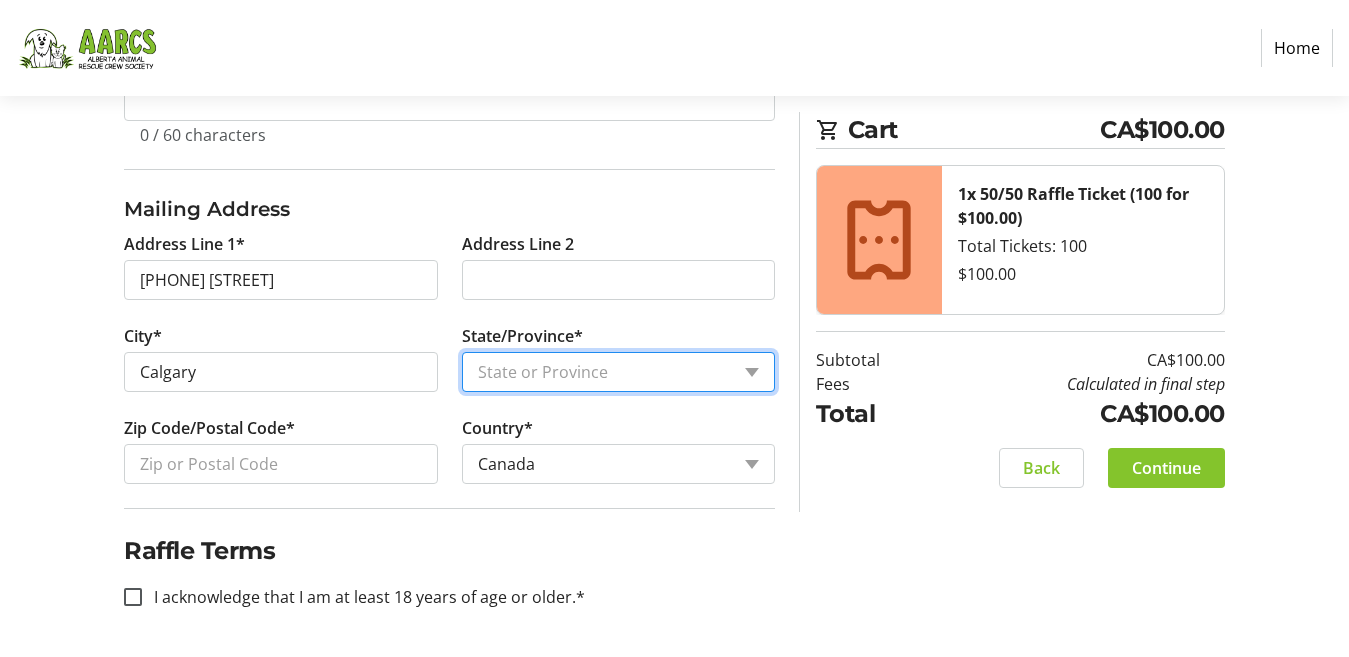 click on "State or Province  State or Province   Alberta   British Columbia   Manitoba   New Brunswick   Newfoundland and Labrador   Nova Scotia   Ontario   Prince Edward Island   Quebec   Saskatchewan   Northwest Territories   Nunavut   Yukon" at bounding box center [618, 372] 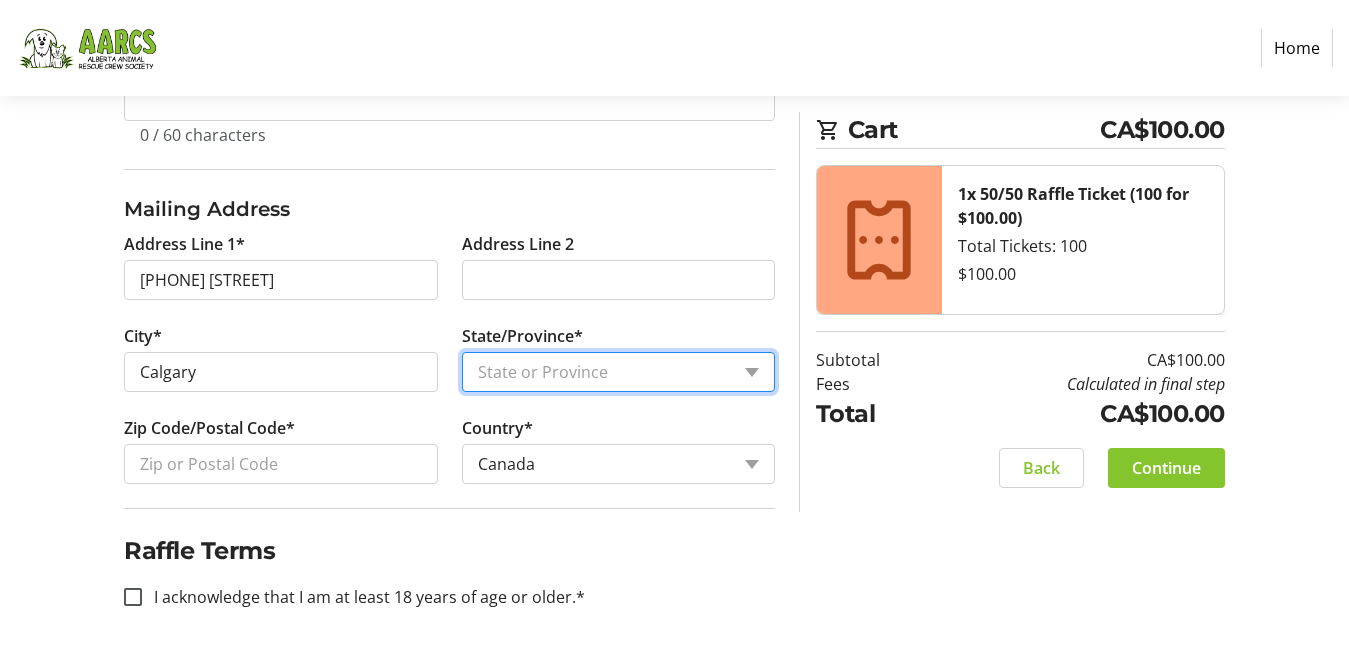 select on "AB" 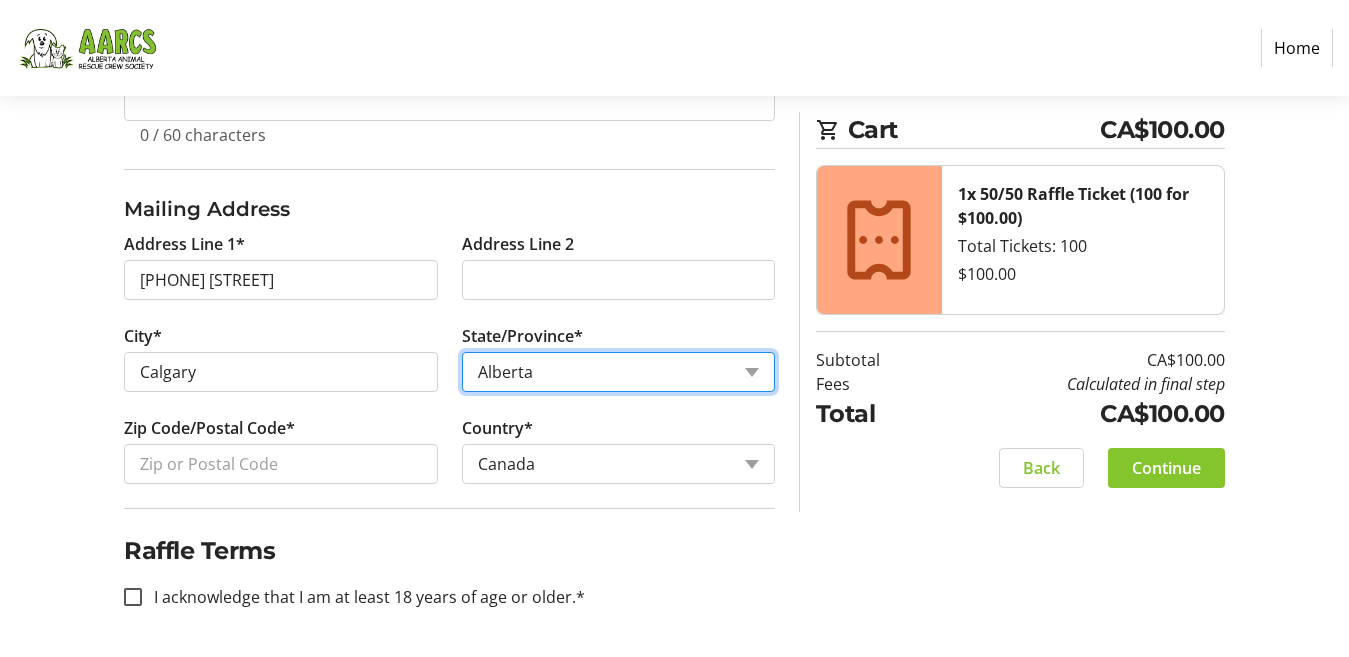 click on "State or Province  State or Province   Alberta   British Columbia   Manitoba   New Brunswick   Newfoundland and Labrador   Nova Scotia   Ontario   Prince Edward Island   Quebec   Saskatchewan   Northwest Territories   Nunavut   Yukon" at bounding box center (618, 372) 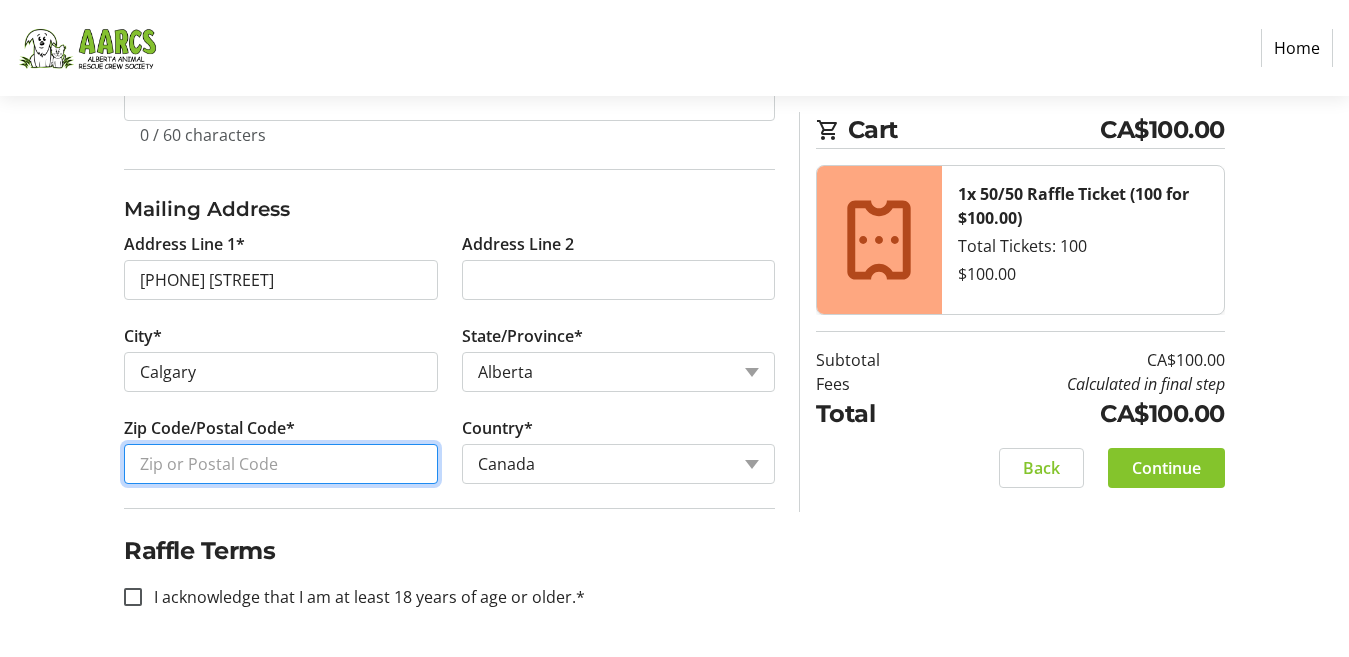 click on "Zip Code/Postal Code*" at bounding box center (280, 464) 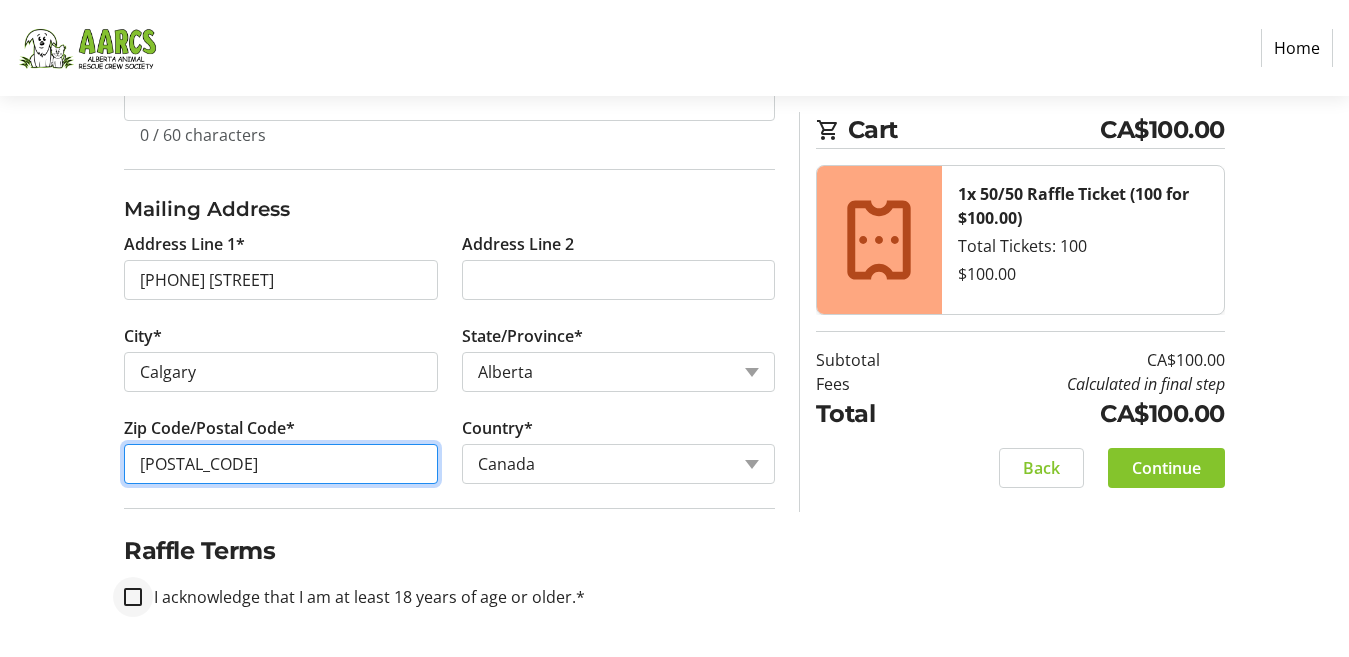 type on "[POSTAL_CODE]" 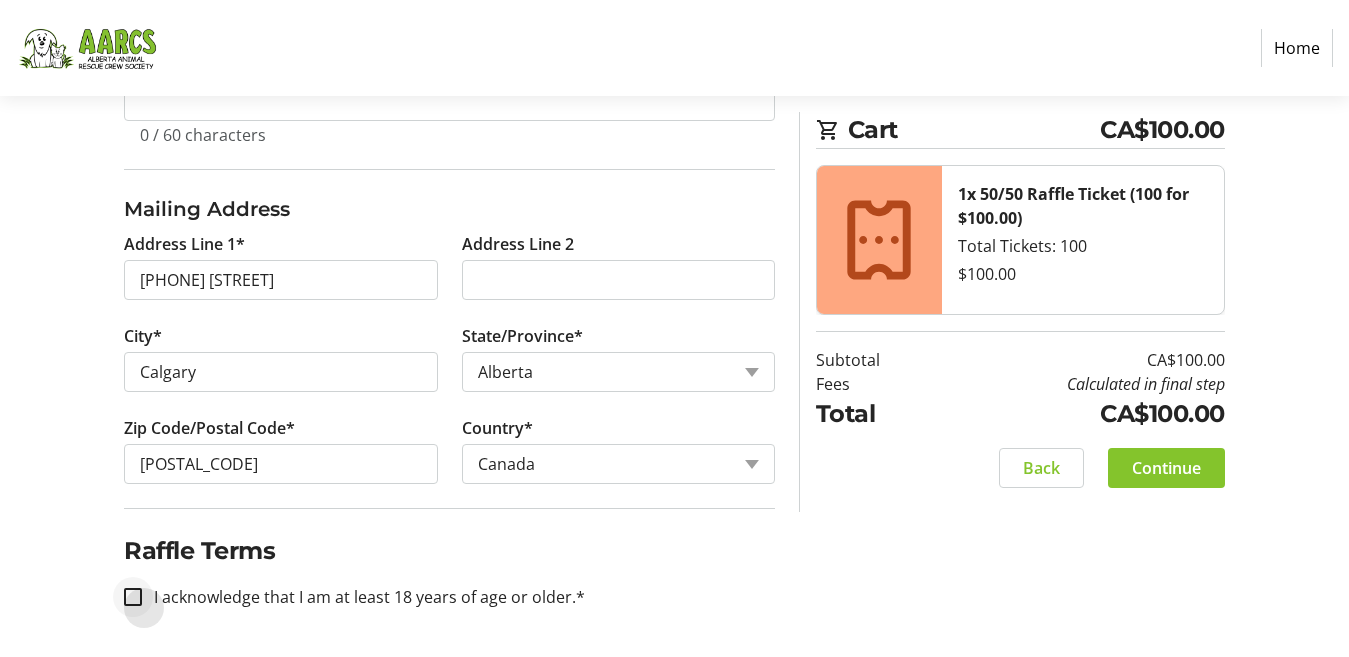 click at bounding box center [133, 597] 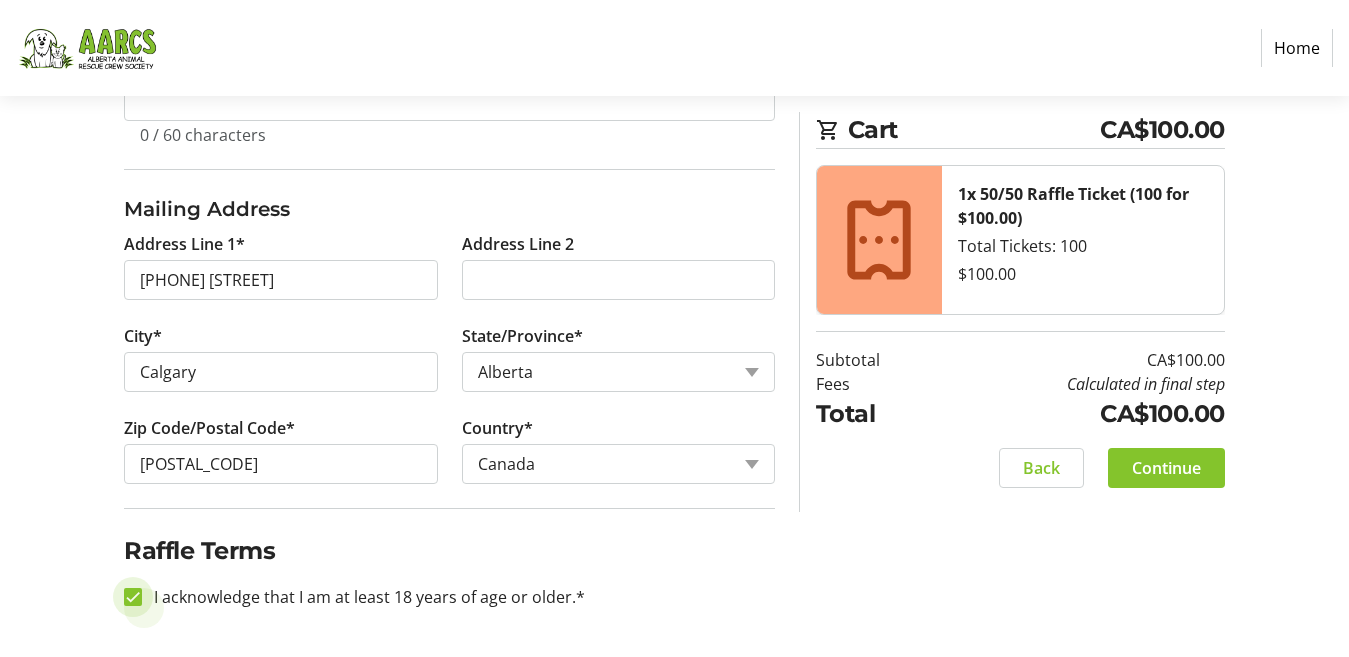 checkbox on "true" 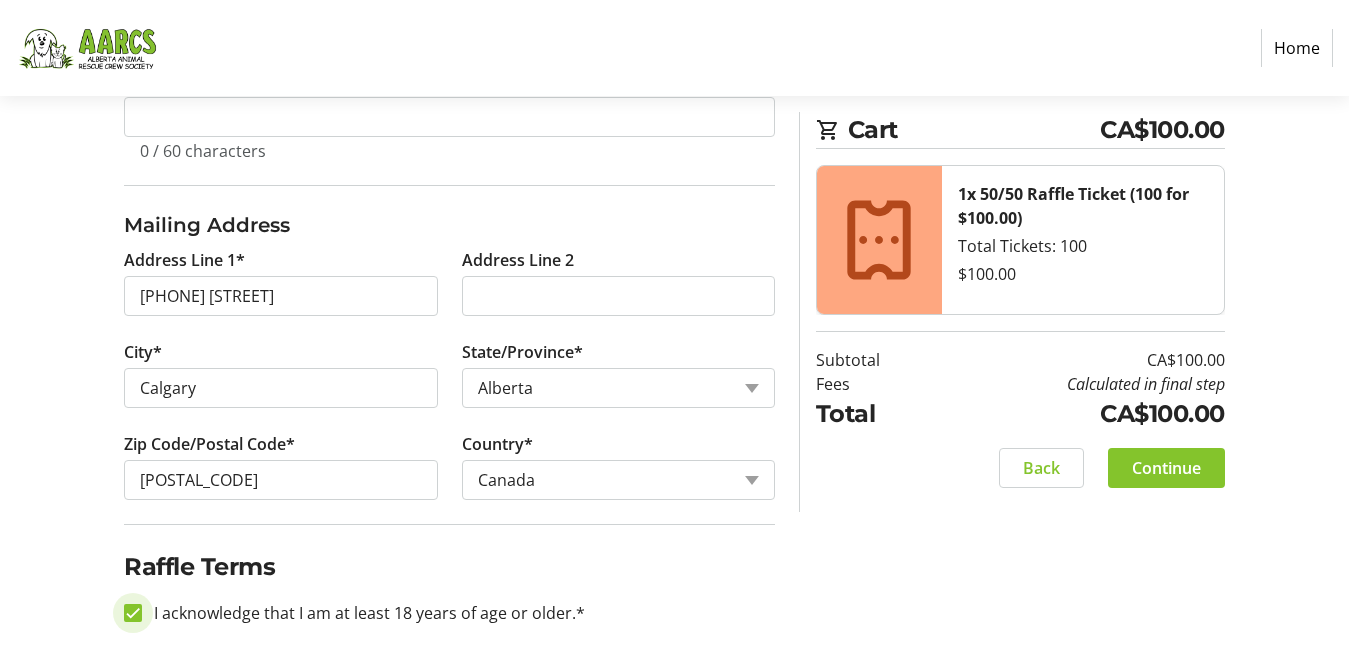 scroll, scrollTop: 726, scrollLeft: 0, axis: vertical 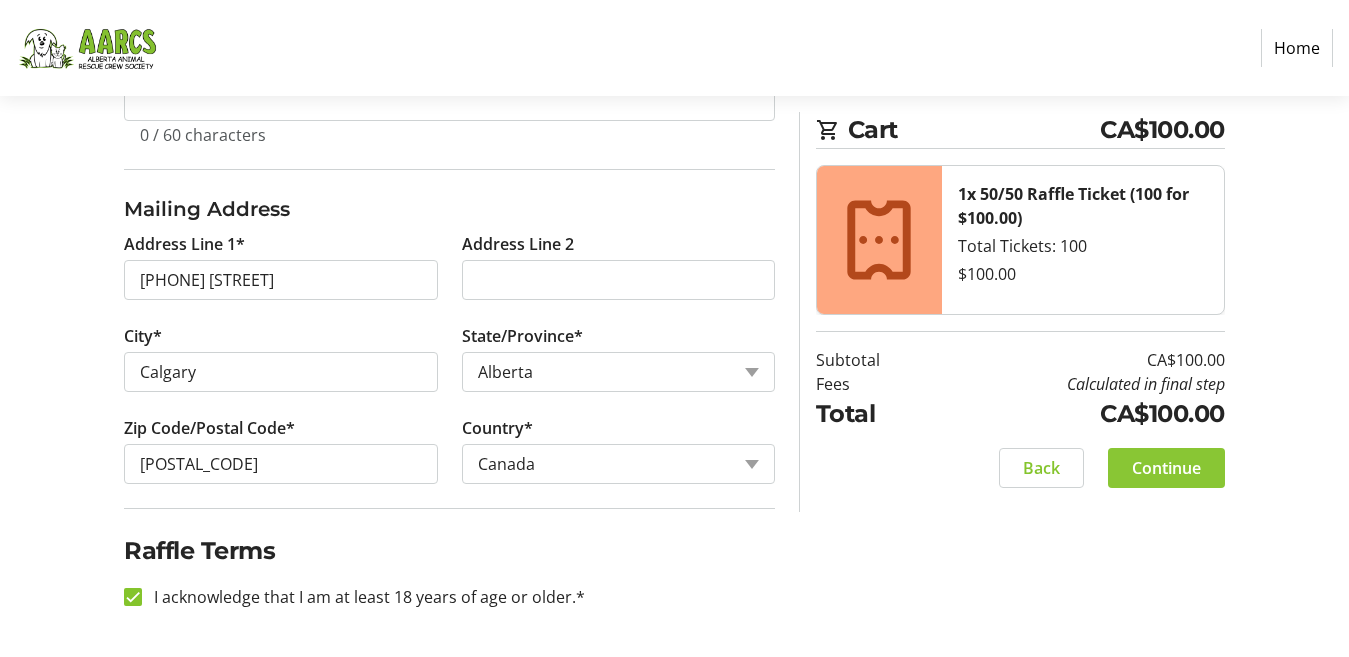 click on "Continue" 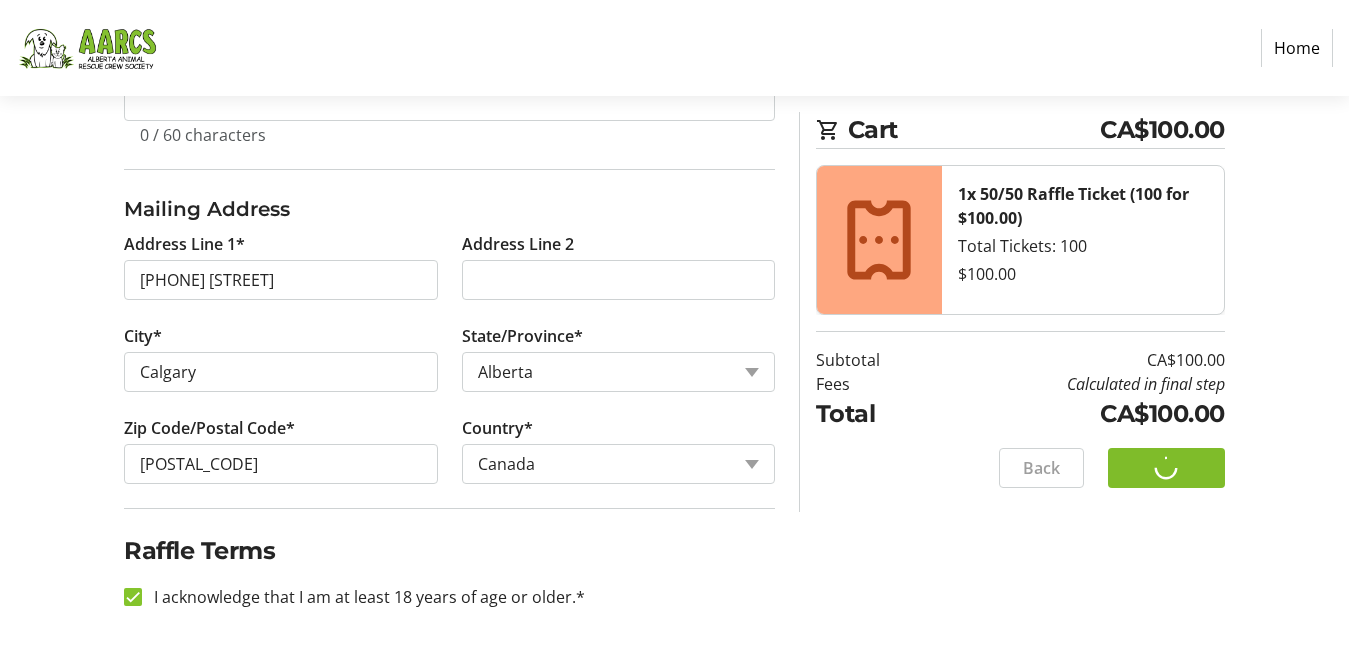scroll, scrollTop: 5, scrollLeft: 0, axis: vertical 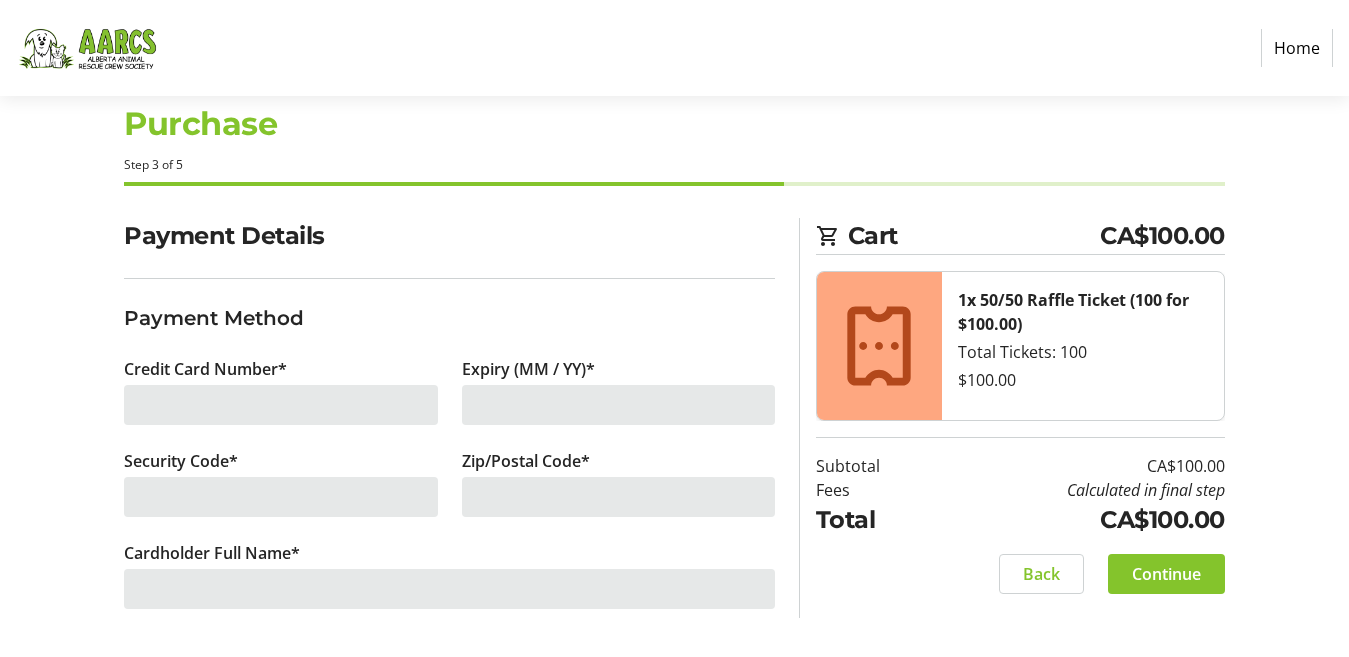 click 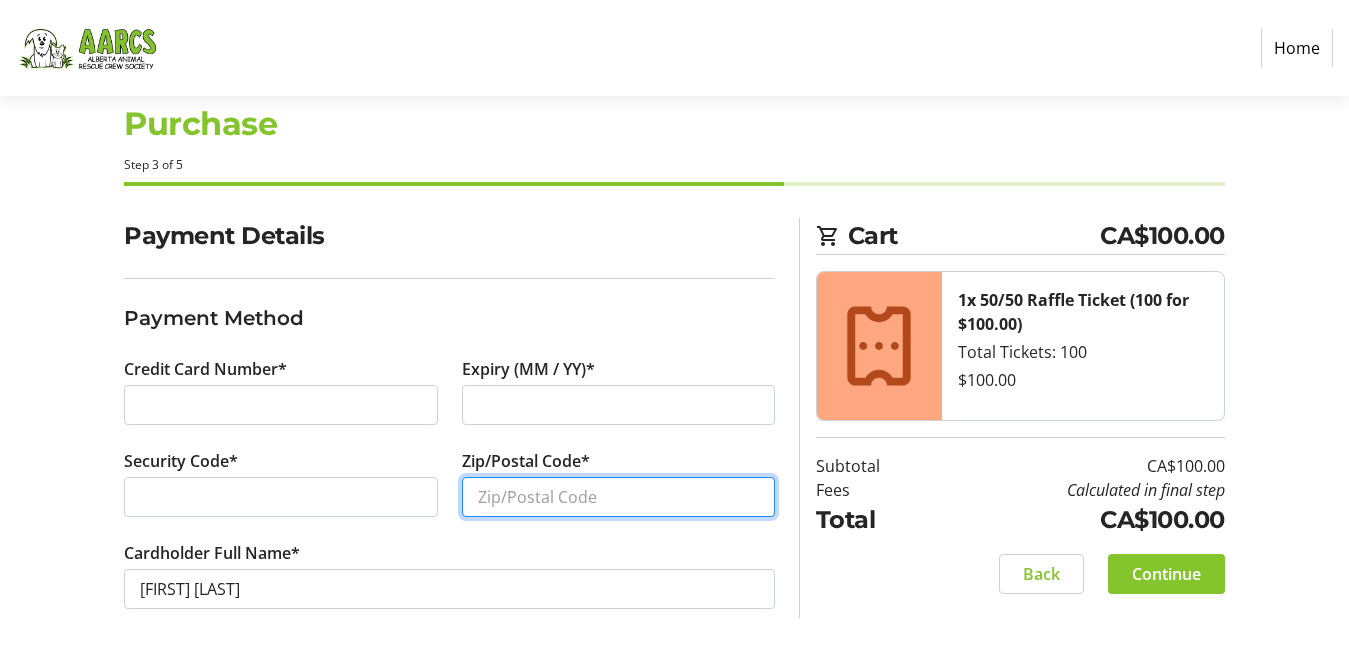 click on "Zip/Postal Code*" at bounding box center [618, 497] 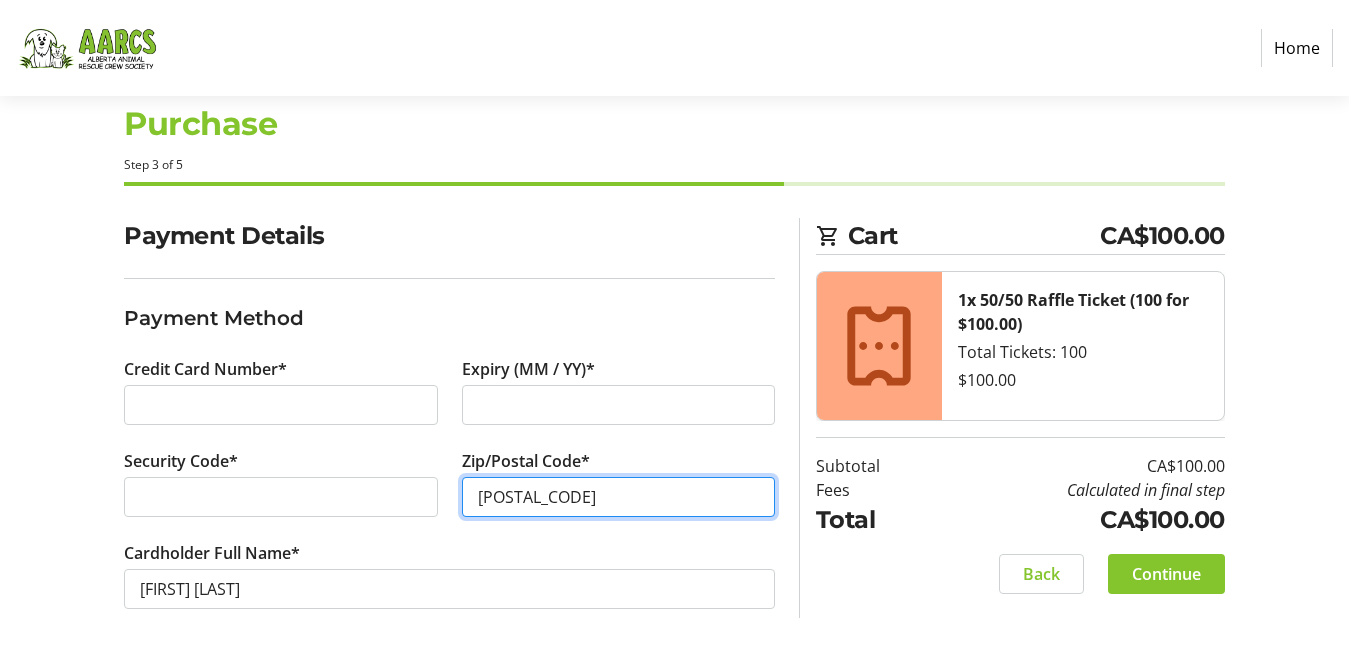 type on "[POSTAL_CODE]" 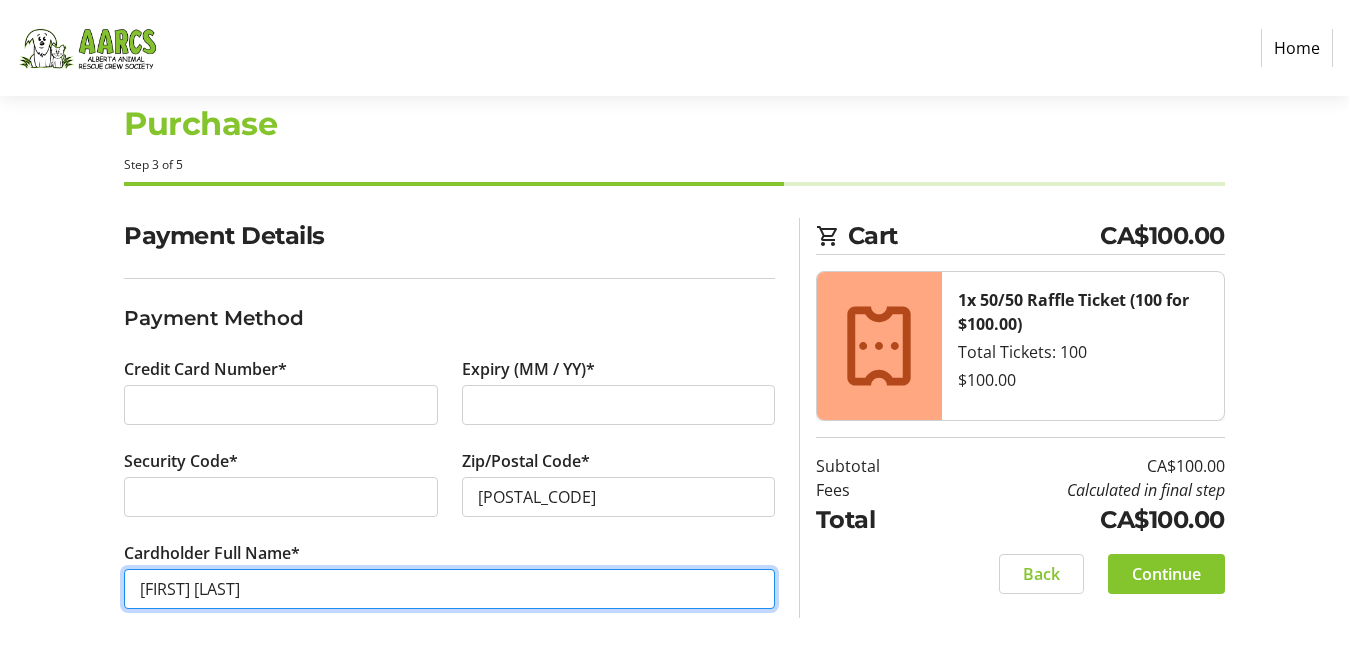 click on "[FIRST] [LAST]" at bounding box center [449, 589] 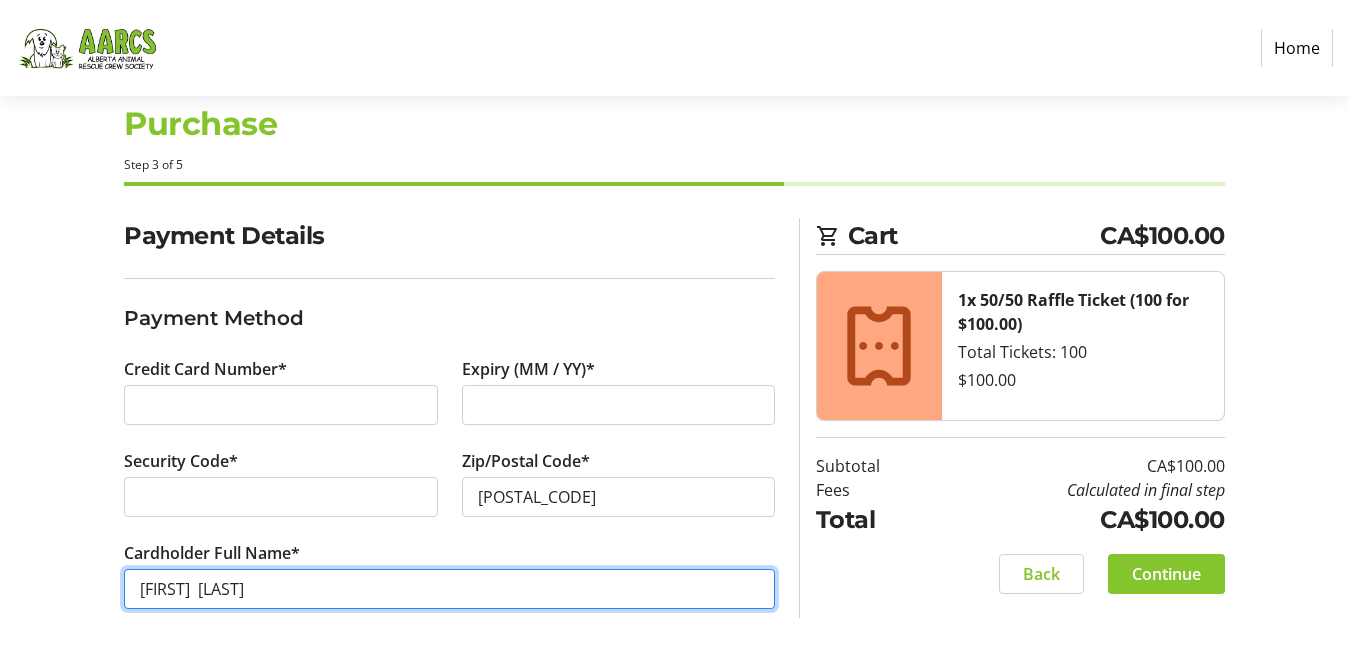 type on "[FIRST] [LAST]" 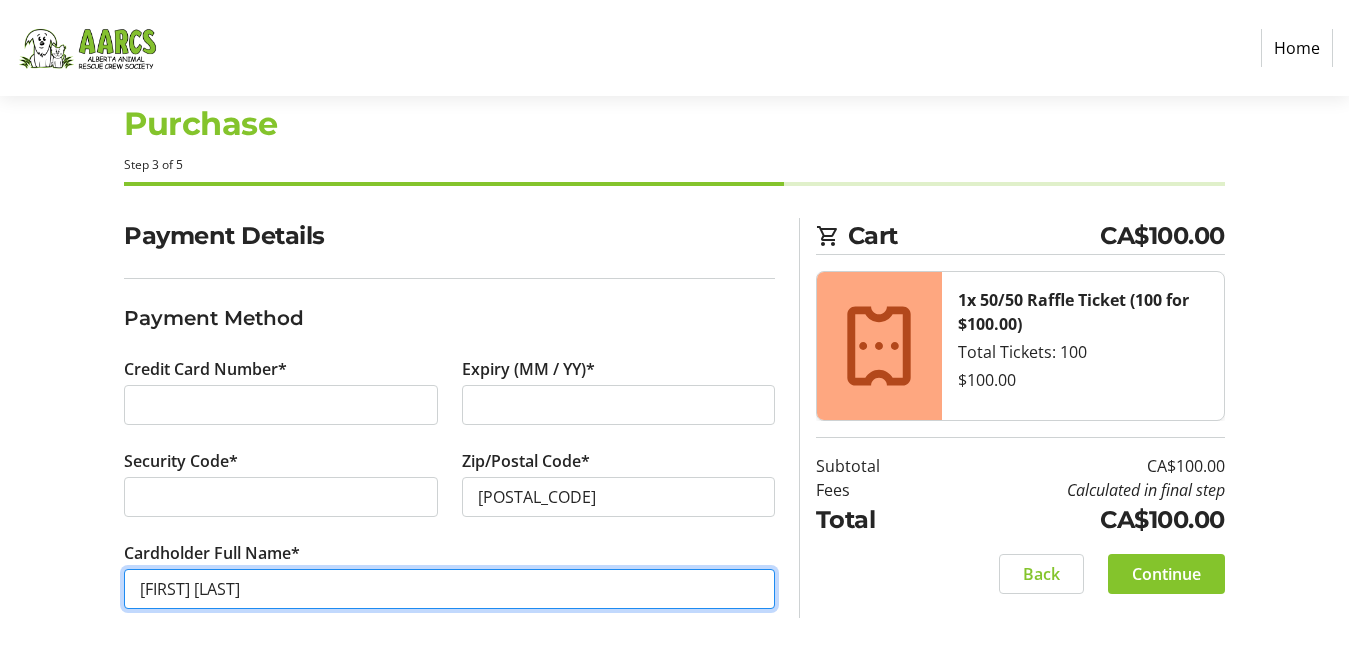 drag, startPoint x: 255, startPoint y: 594, endPoint x: 75, endPoint y: 578, distance: 180.70972 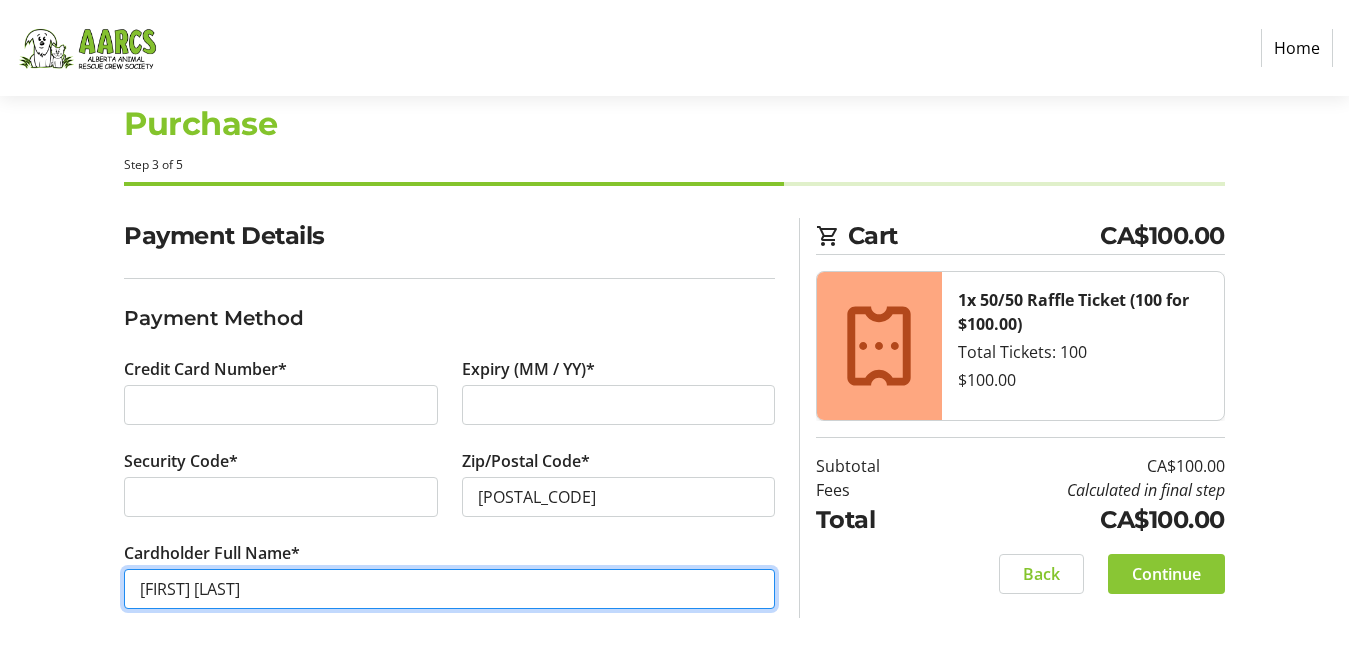 type on "[FIRST] [LAST]" 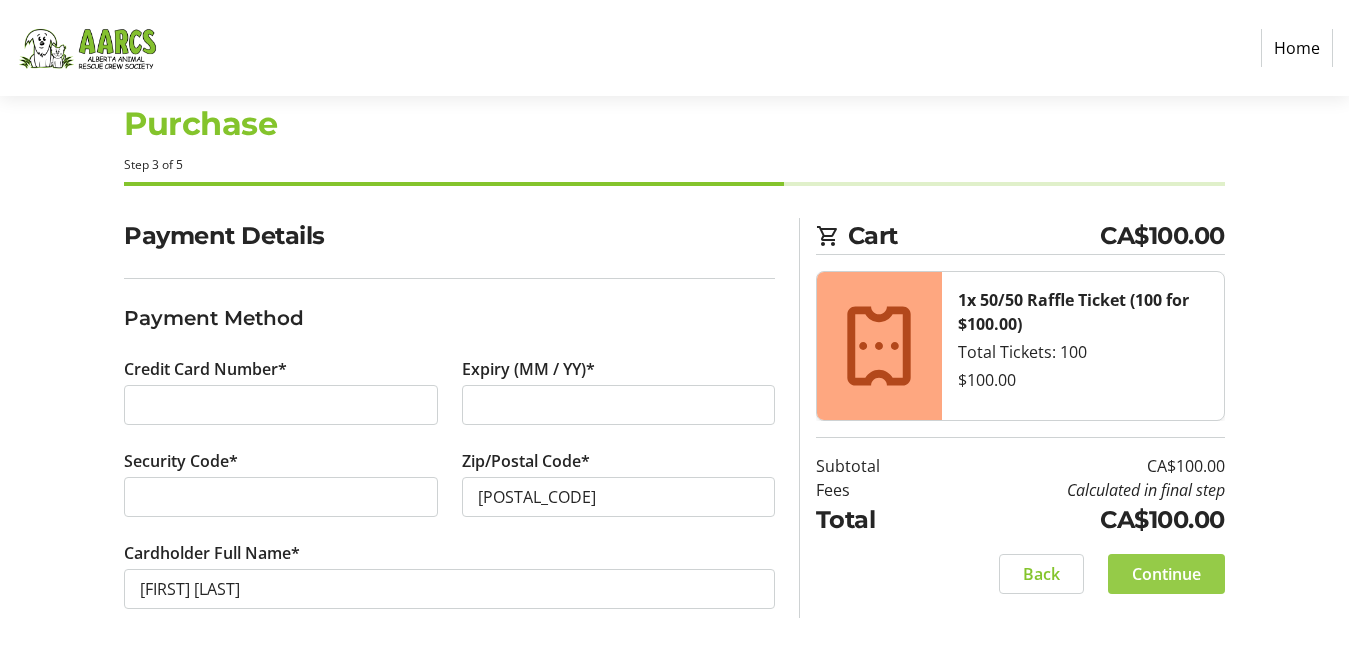 click on "Continue" 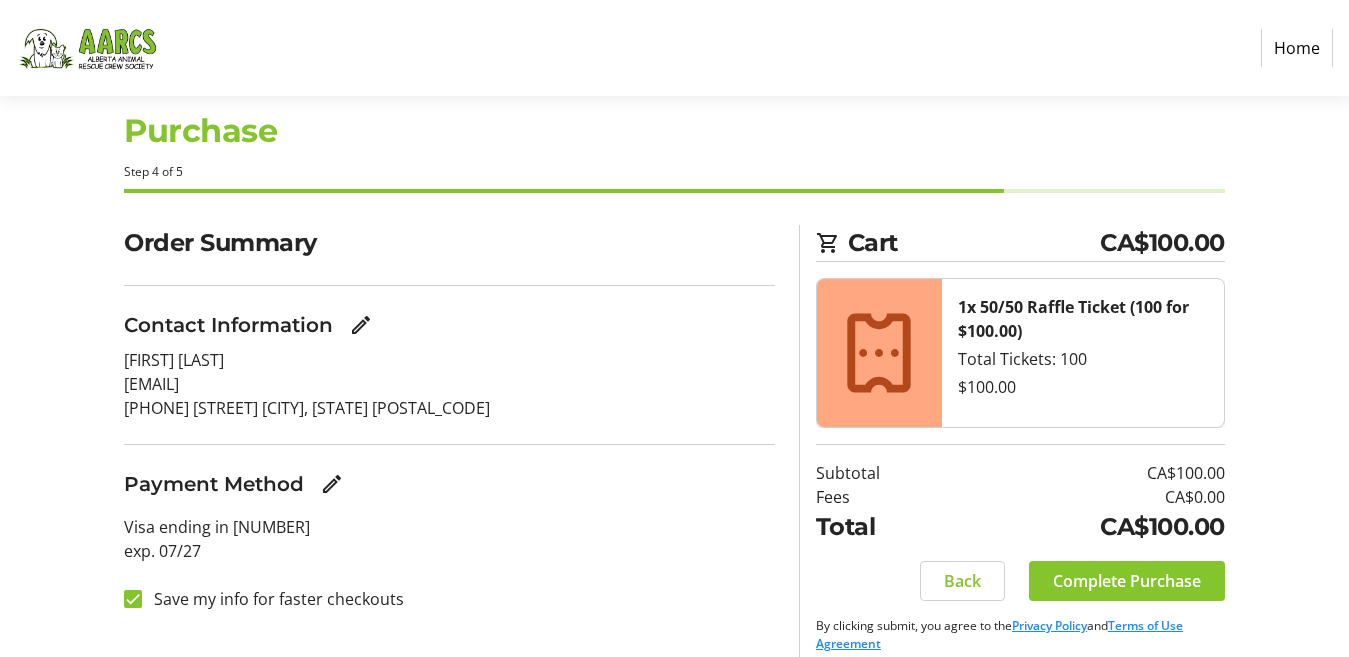 scroll, scrollTop: 57, scrollLeft: 0, axis: vertical 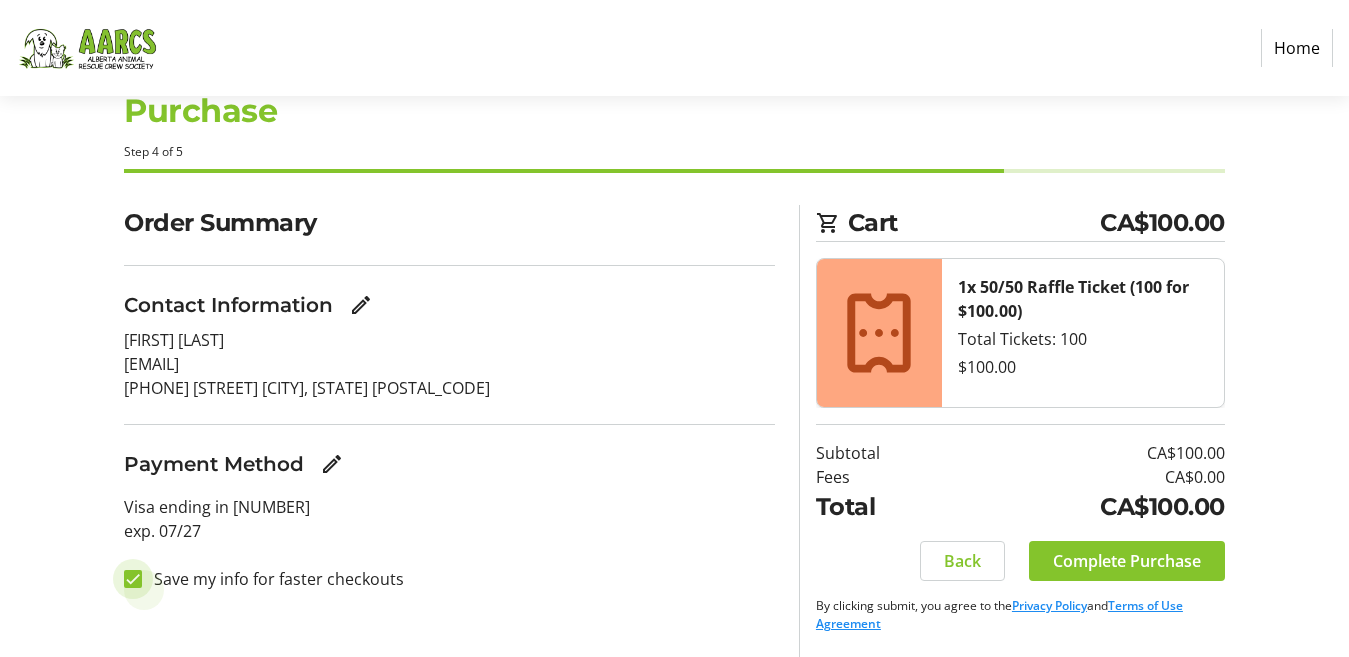 click on "Save my info for faster checkouts" at bounding box center (133, 579) 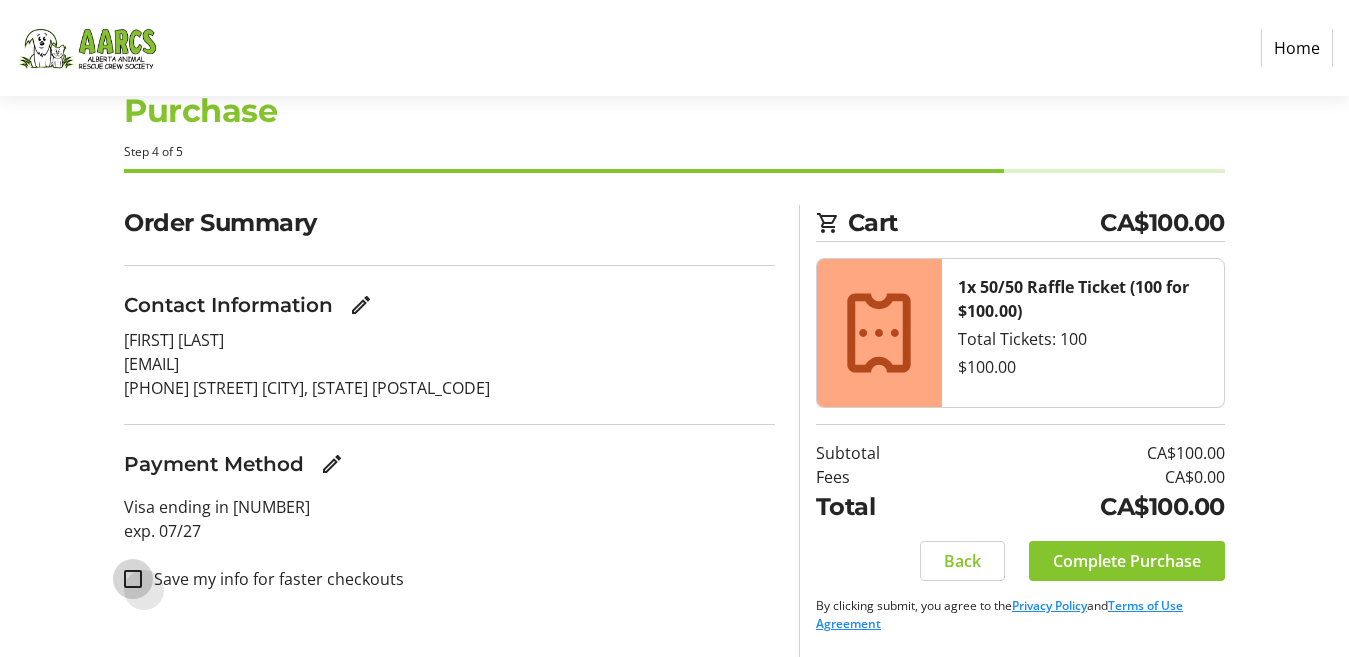 checkbox on "false" 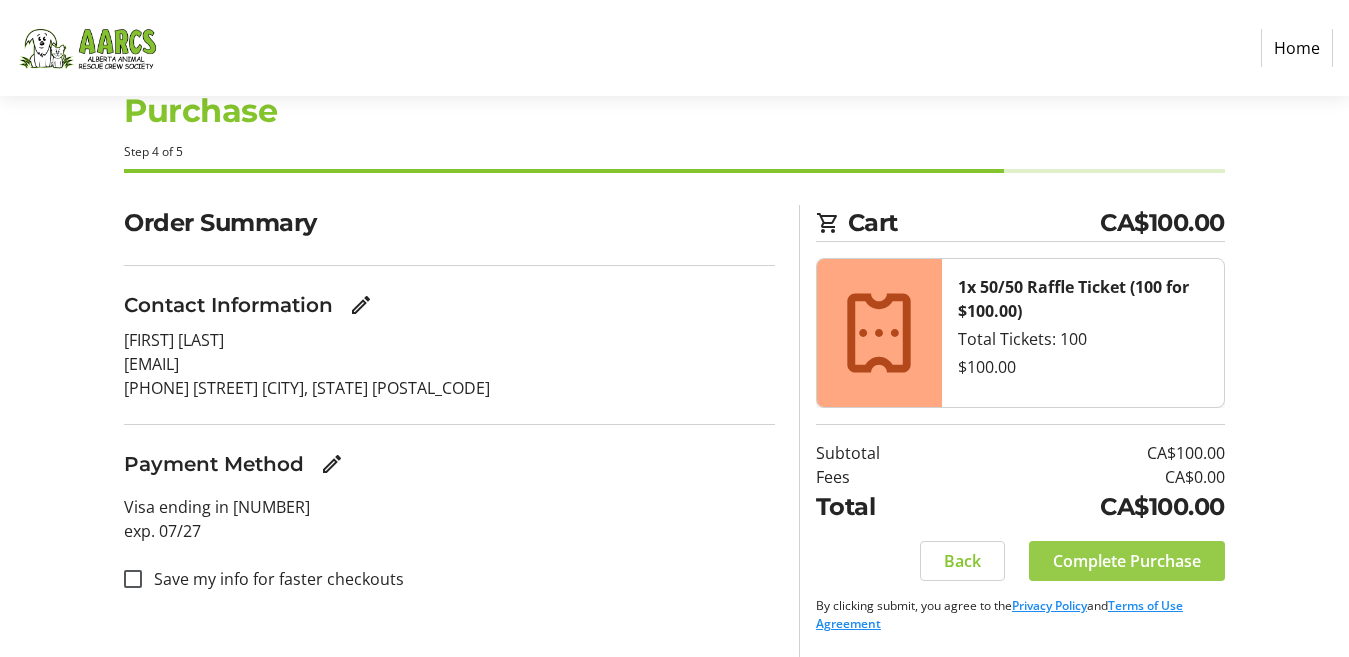 click on "Complete Purchase" 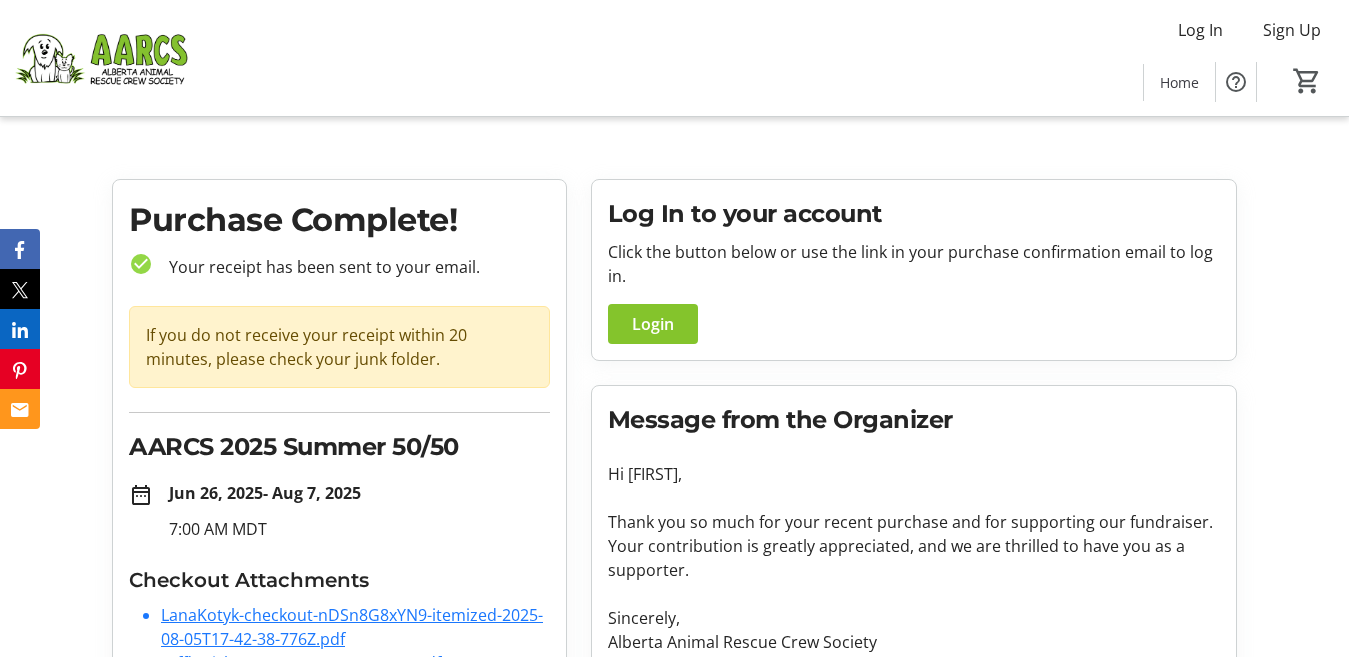 scroll, scrollTop: 0, scrollLeft: 0, axis: both 